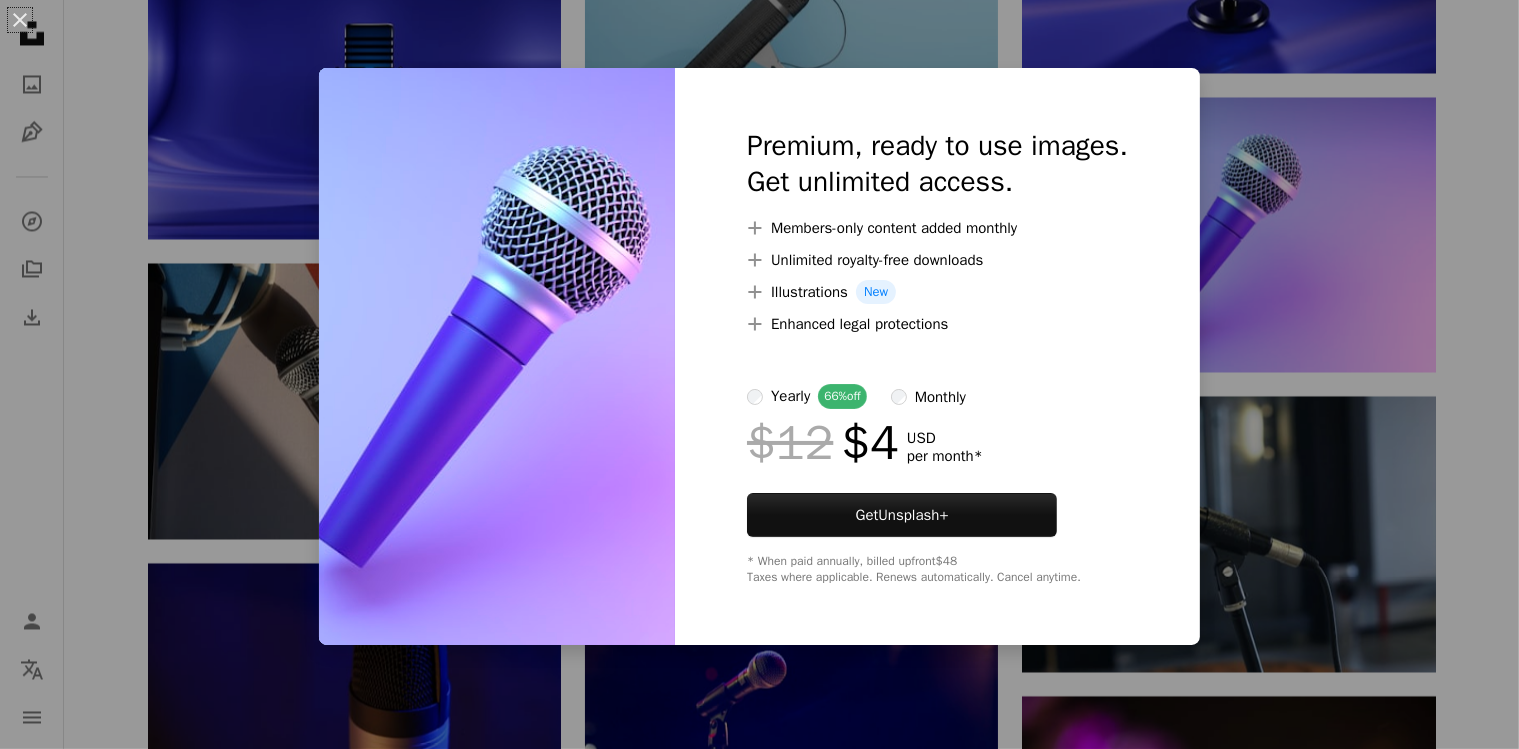 scroll, scrollTop: 4013, scrollLeft: 0, axis: vertical 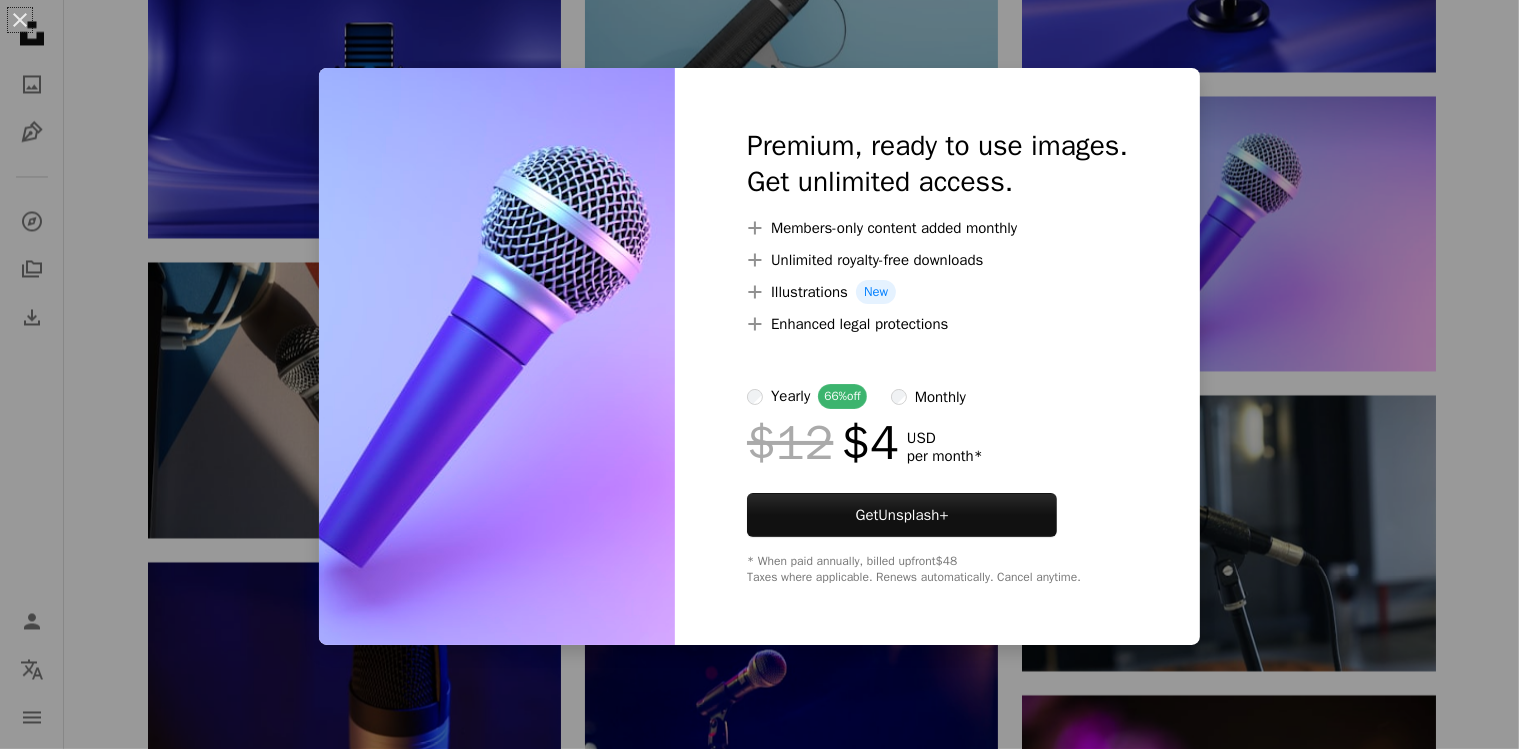 click on "An X shape Premium, ready to use images. Get unlimited access. A plus sign Members-only content added monthly A plus sign Unlimited royalty-free downloads A plus sign Illustrations  New A plus sign Enhanced legal protections yearly 66%  off monthly $12   $4 USD per month * Get  Unsplash+ * When paid annually, billed upfront  $48 Taxes where applicable. Renews automatically. Cancel anytime." at bounding box center [759, 374] 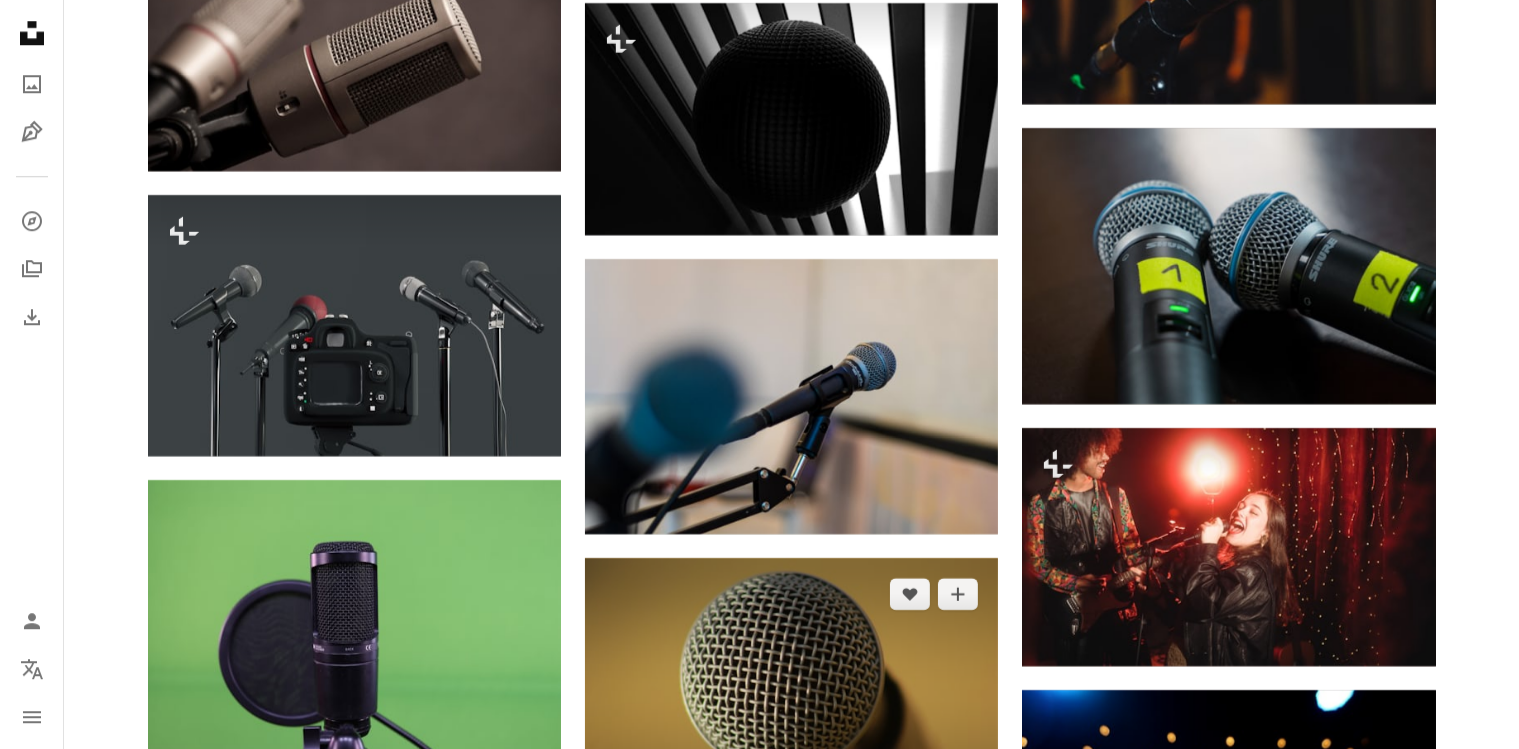 scroll, scrollTop: 12460, scrollLeft: 0, axis: vertical 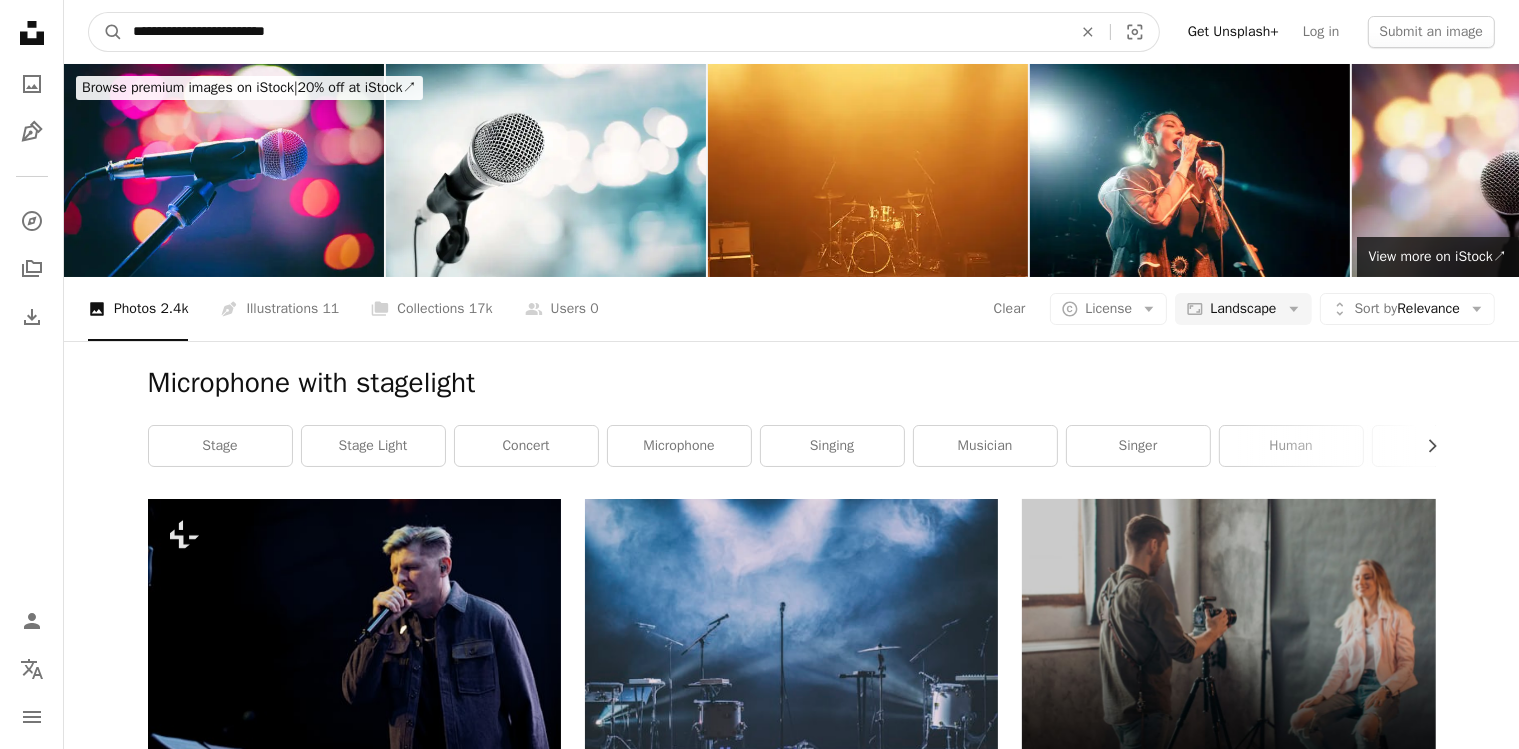 click on "An X shape" 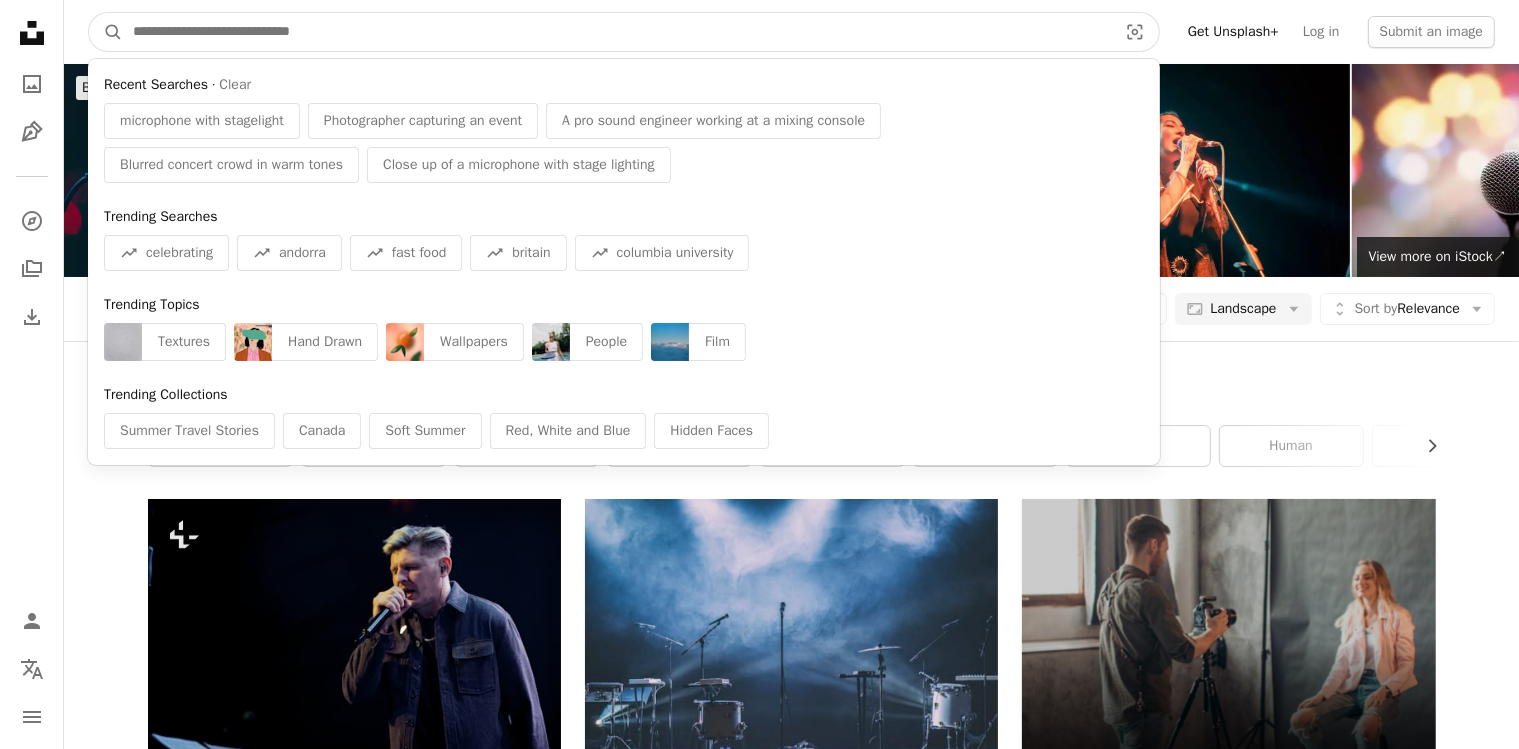 paste on "**********" 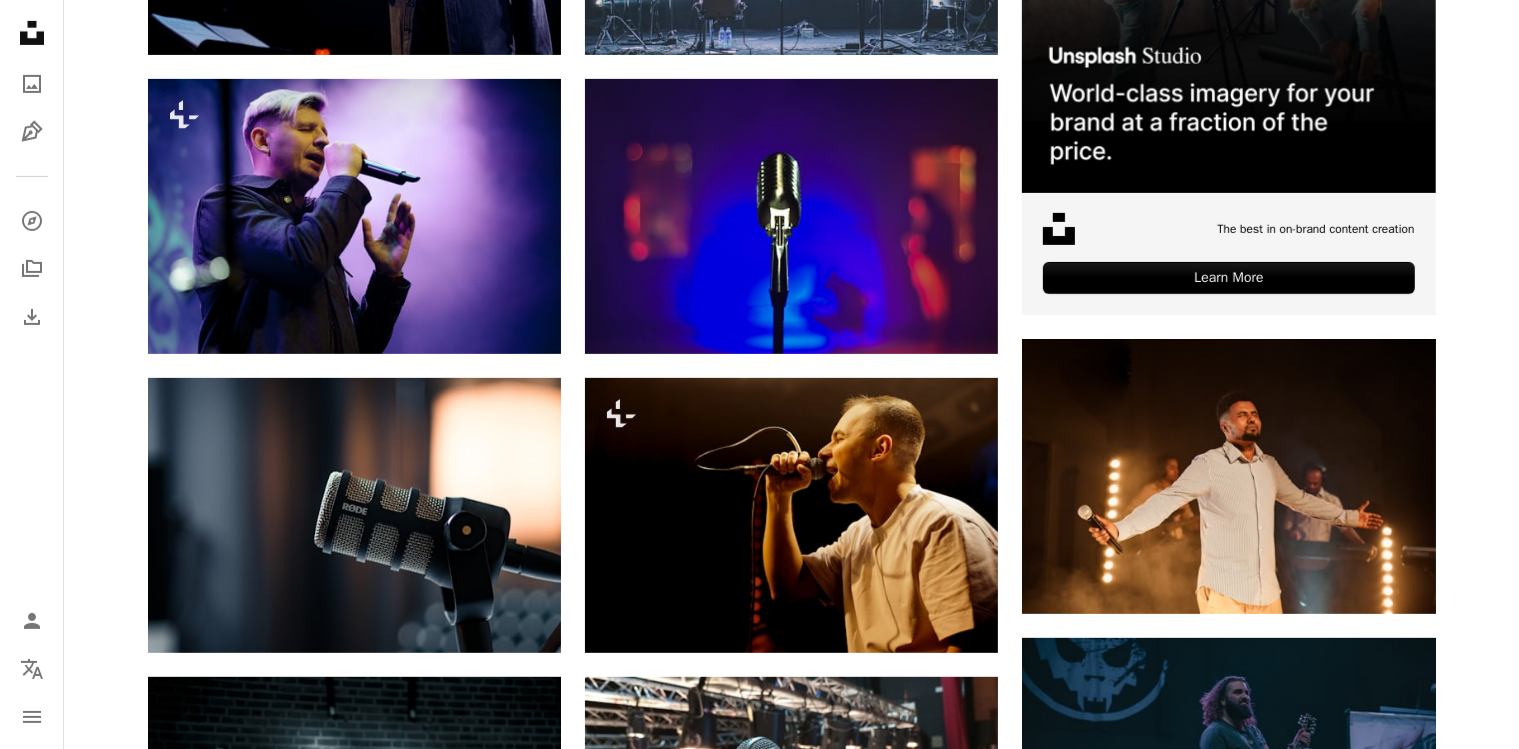 scroll, scrollTop: 0, scrollLeft: 0, axis: both 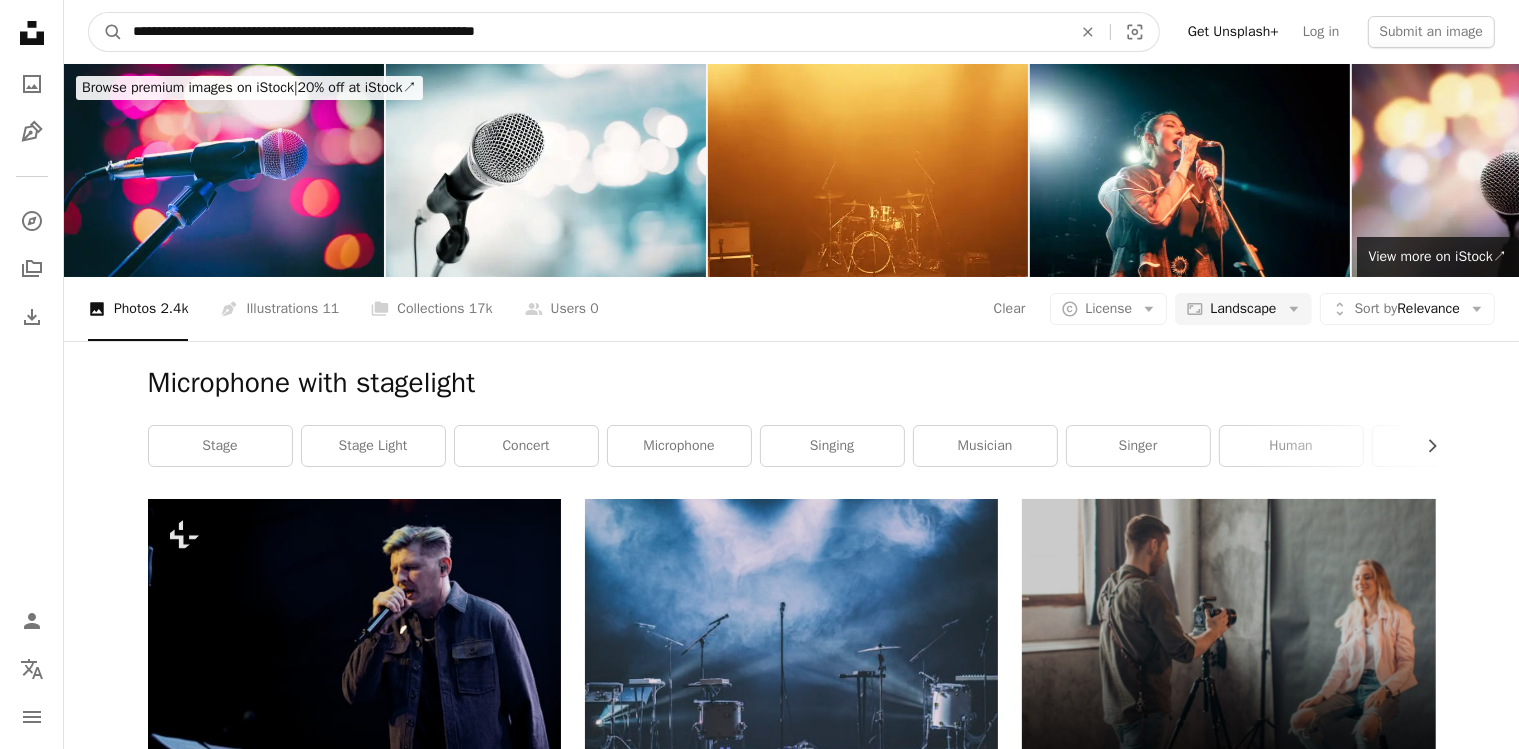 click on "**********" at bounding box center (594, 32) 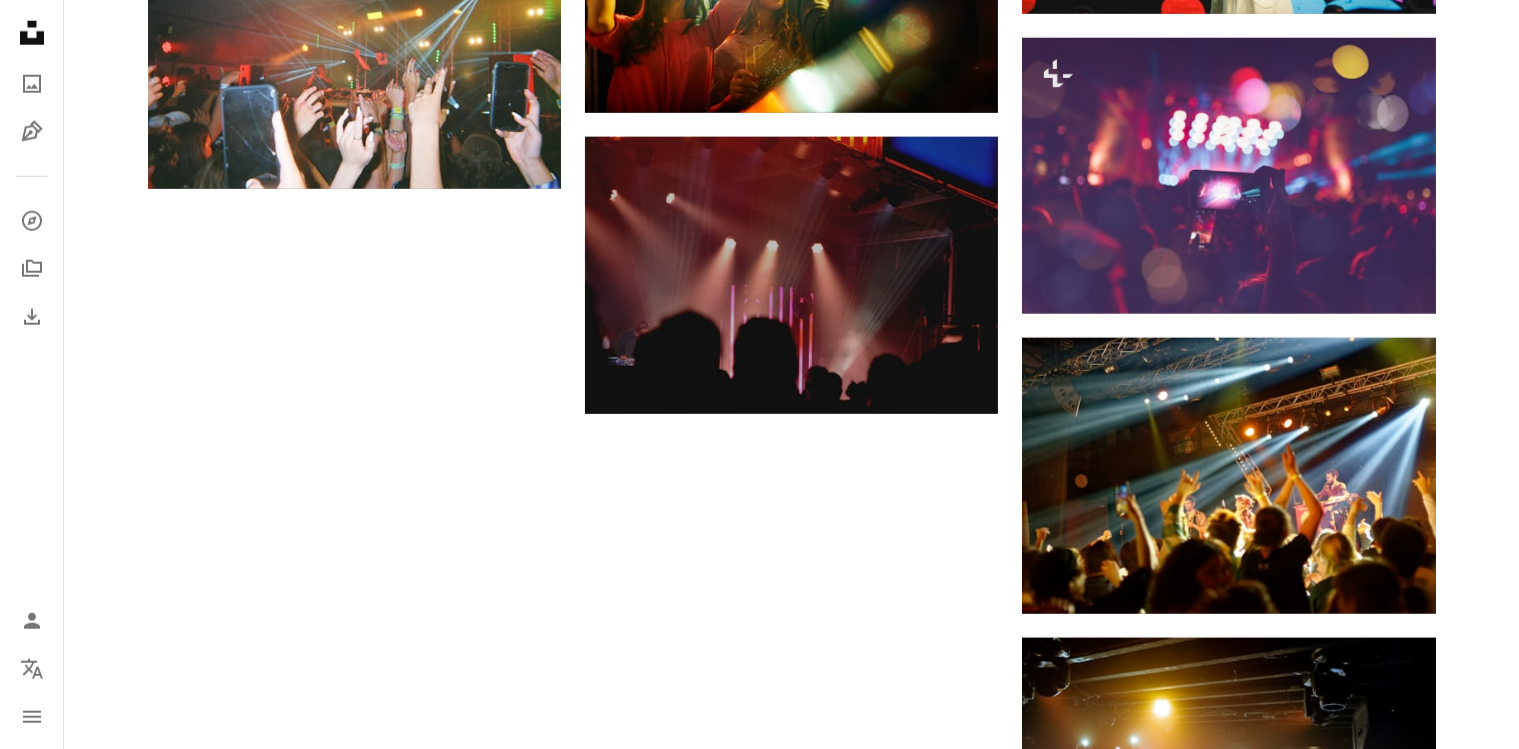 scroll, scrollTop: 2428, scrollLeft: 0, axis: vertical 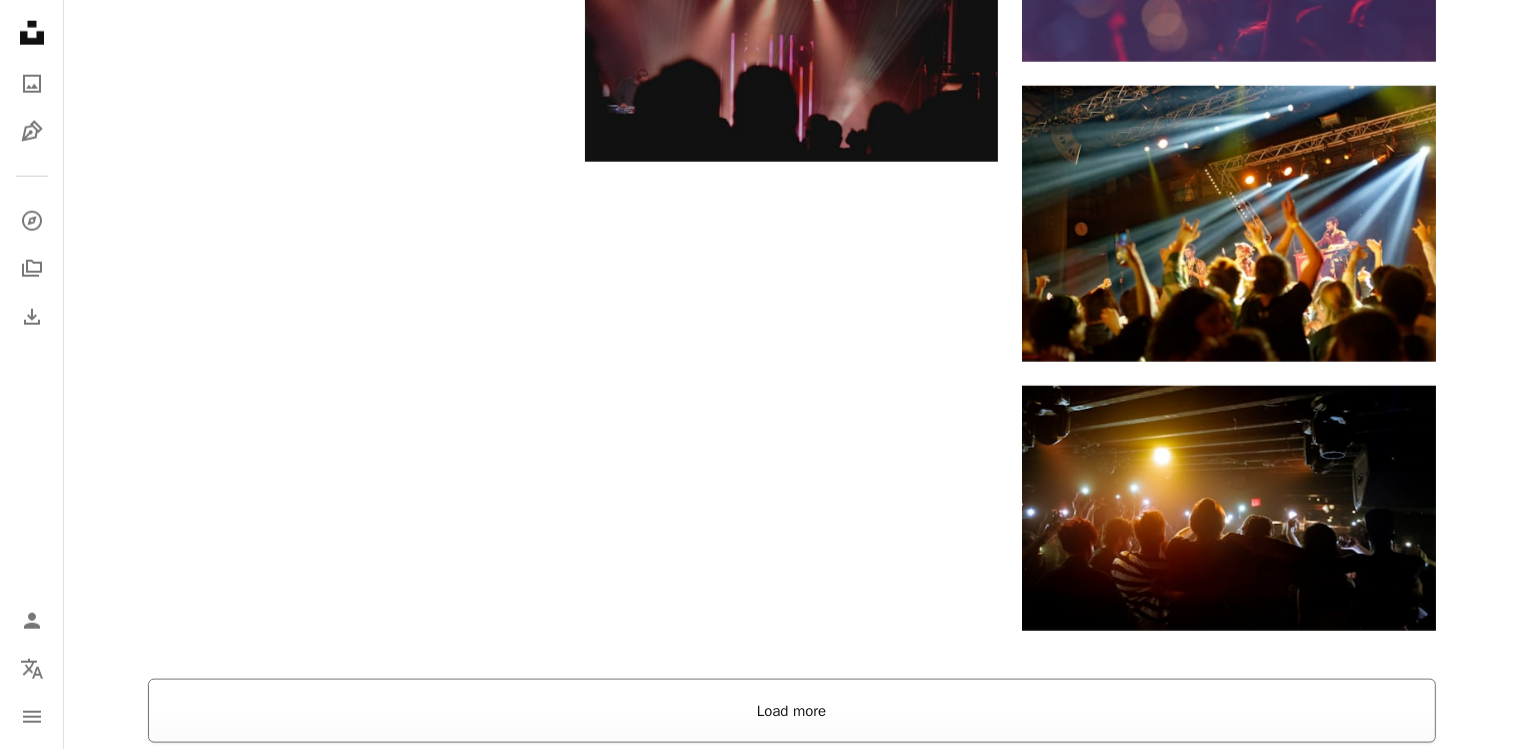 click on "Load more" at bounding box center [792, 711] 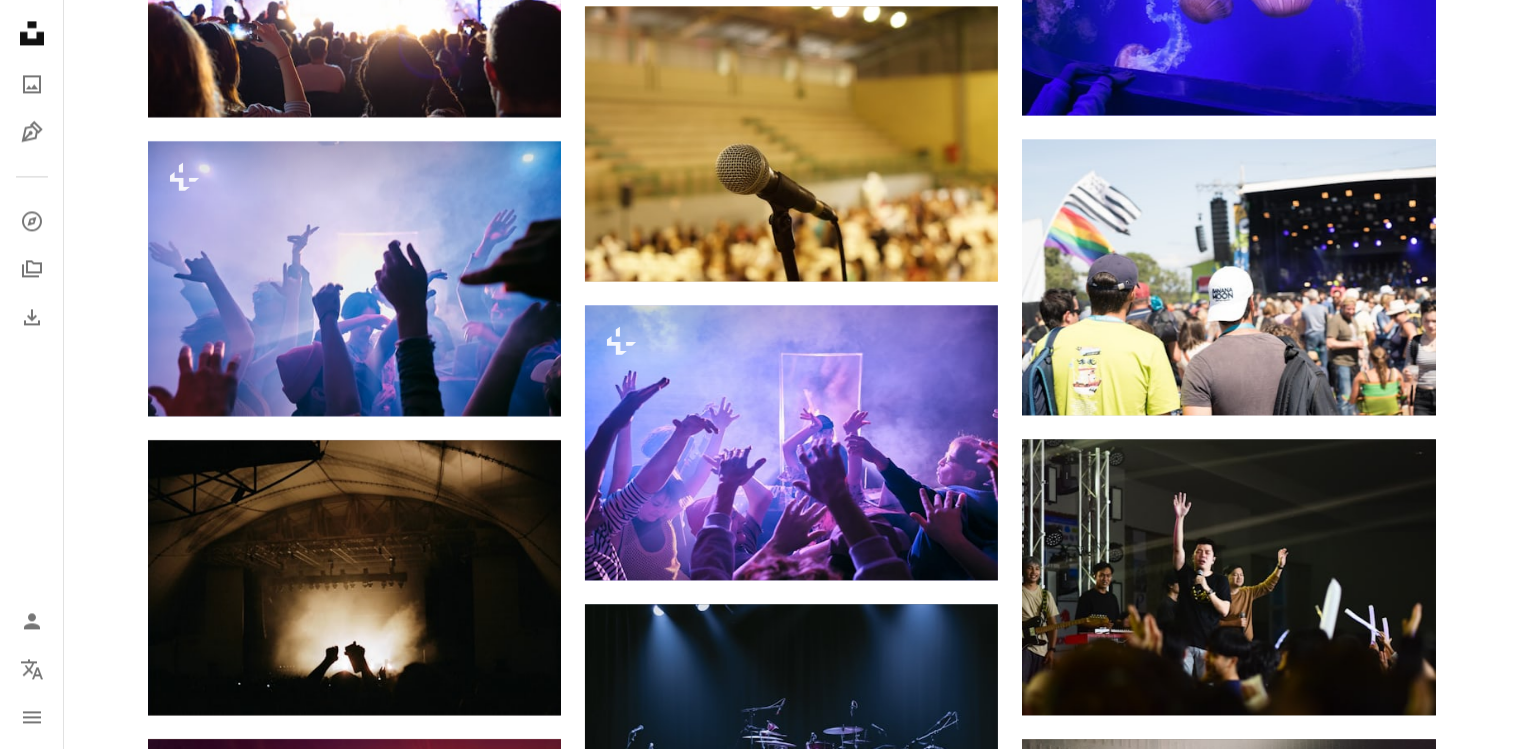 scroll, scrollTop: 19747, scrollLeft: 0, axis: vertical 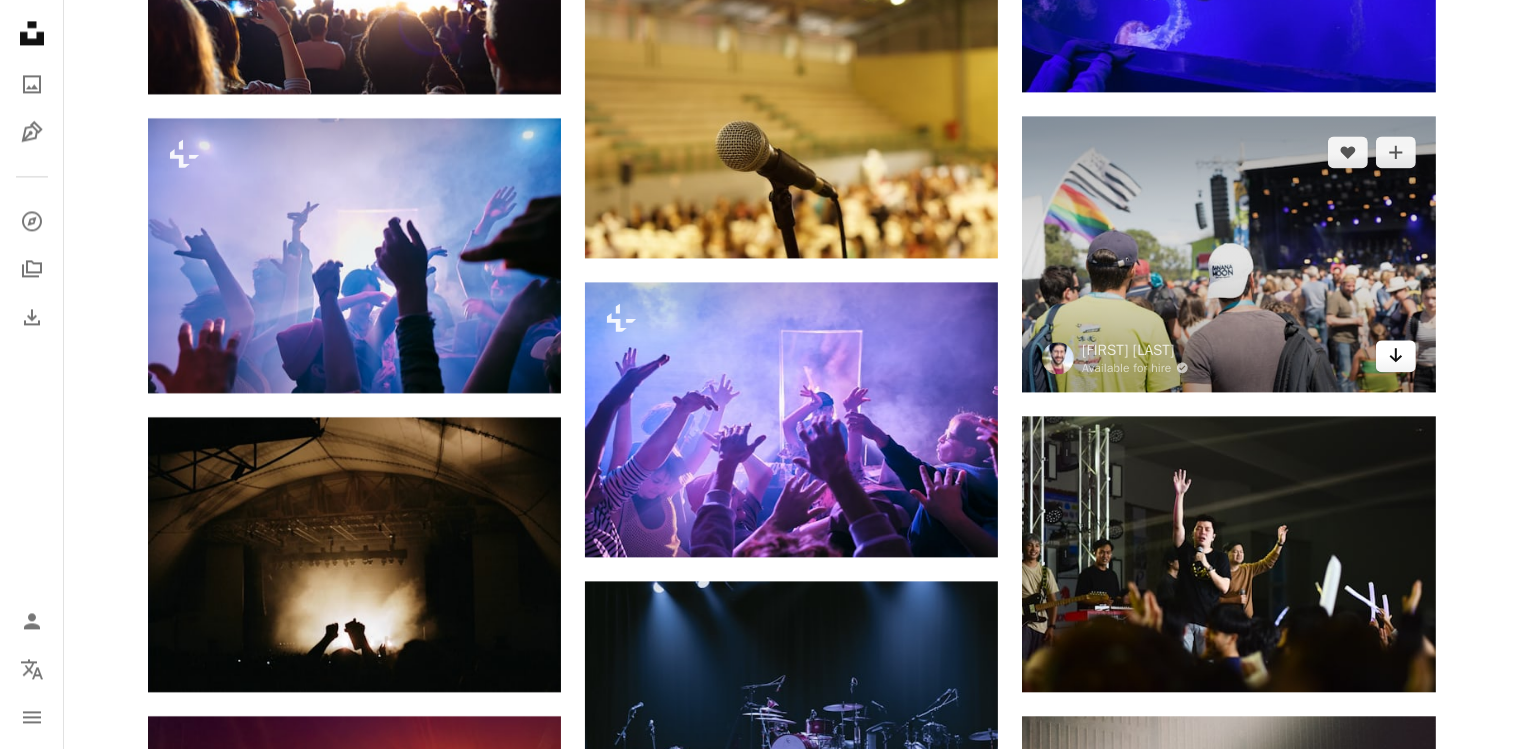 click on "Arrow pointing down" 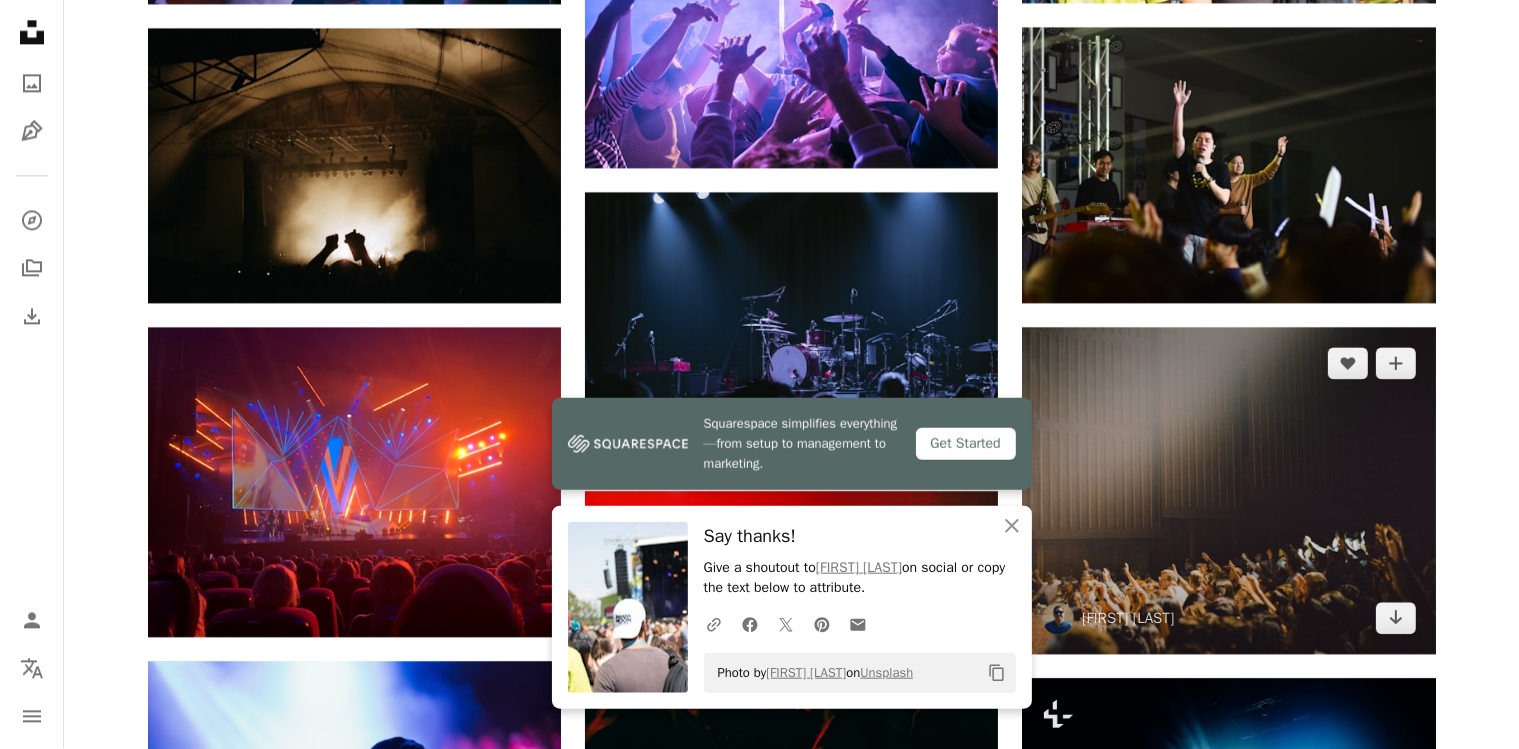 scroll, scrollTop: 20380, scrollLeft: 0, axis: vertical 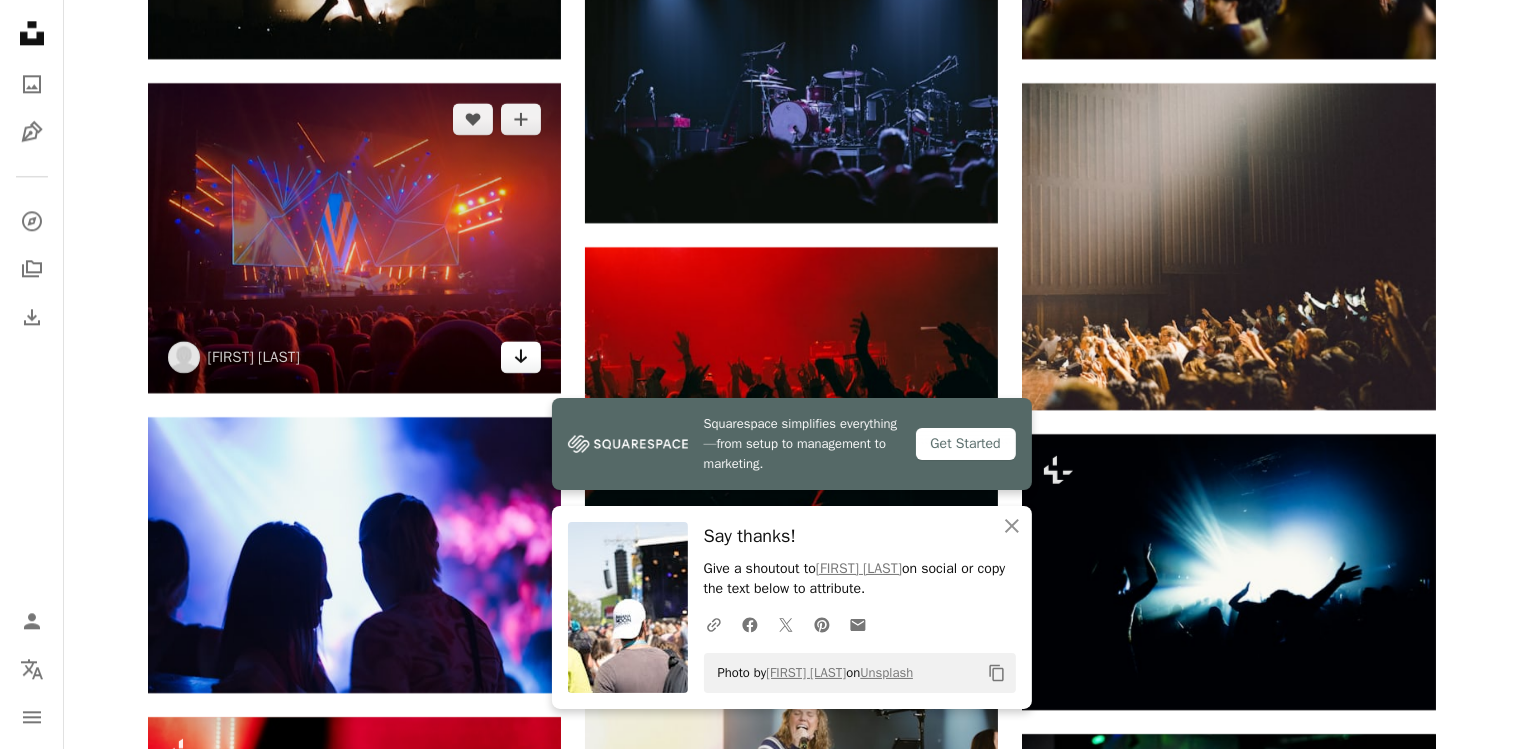 click on "Arrow pointing down" at bounding box center [521, 357] 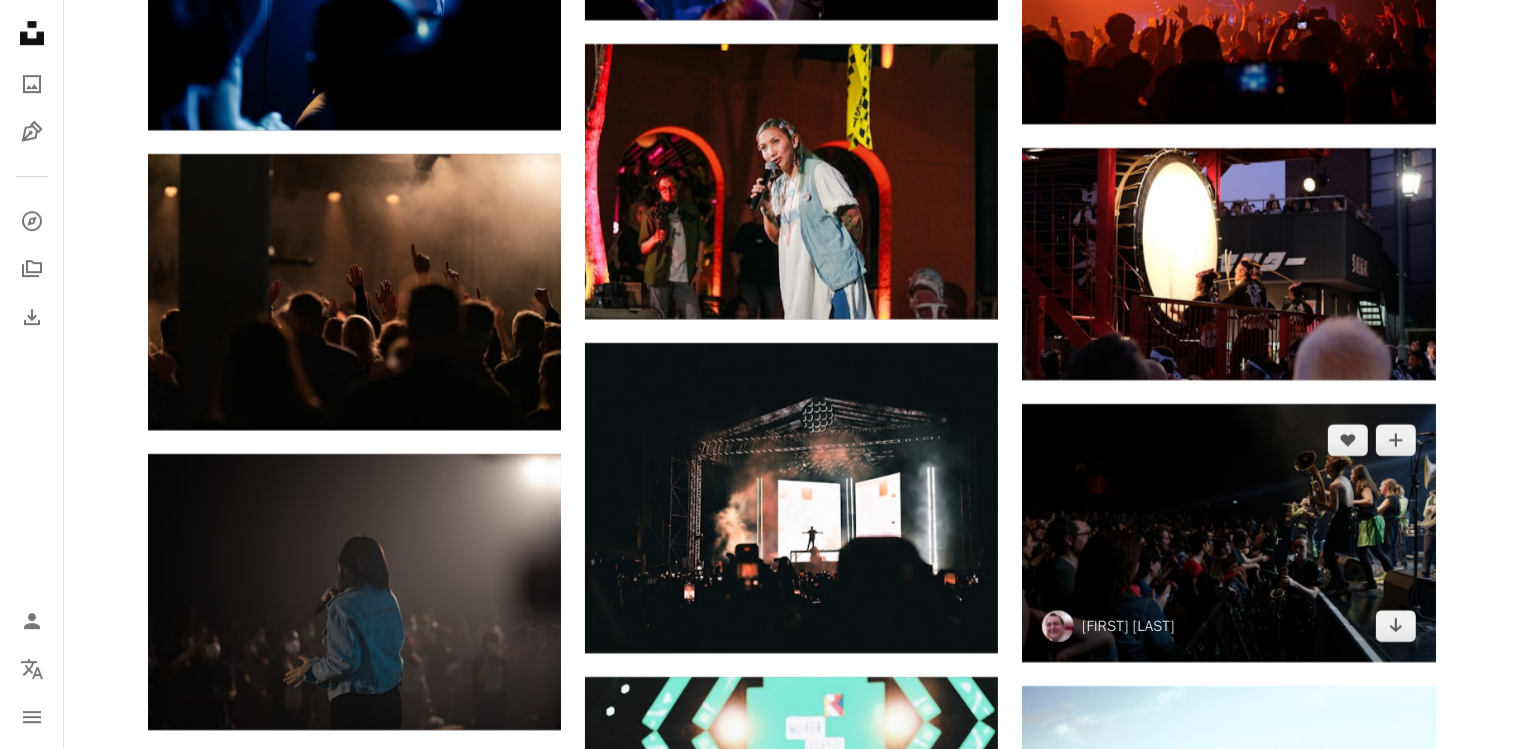 scroll, scrollTop: 21859, scrollLeft: 0, axis: vertical 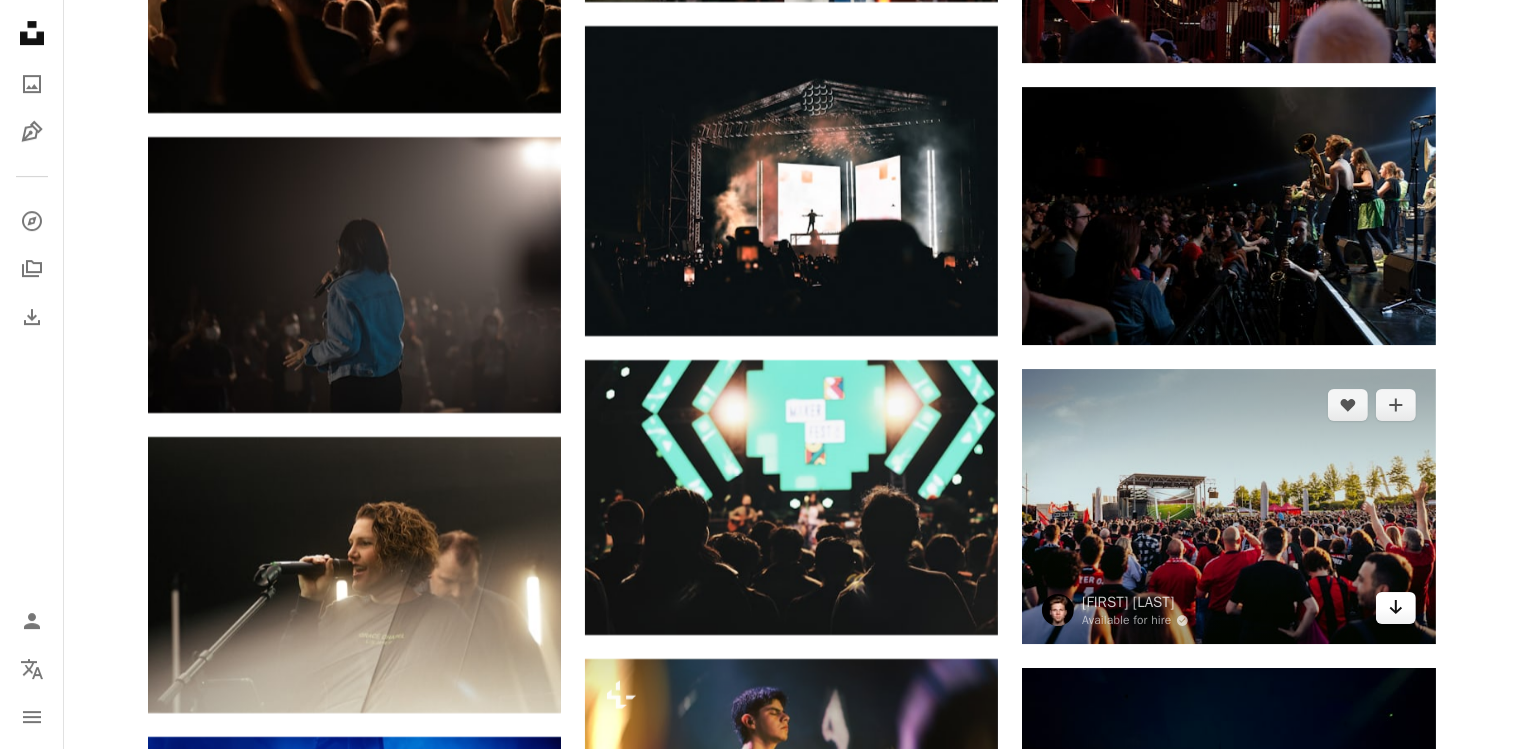 click on "Arrow pointing down" 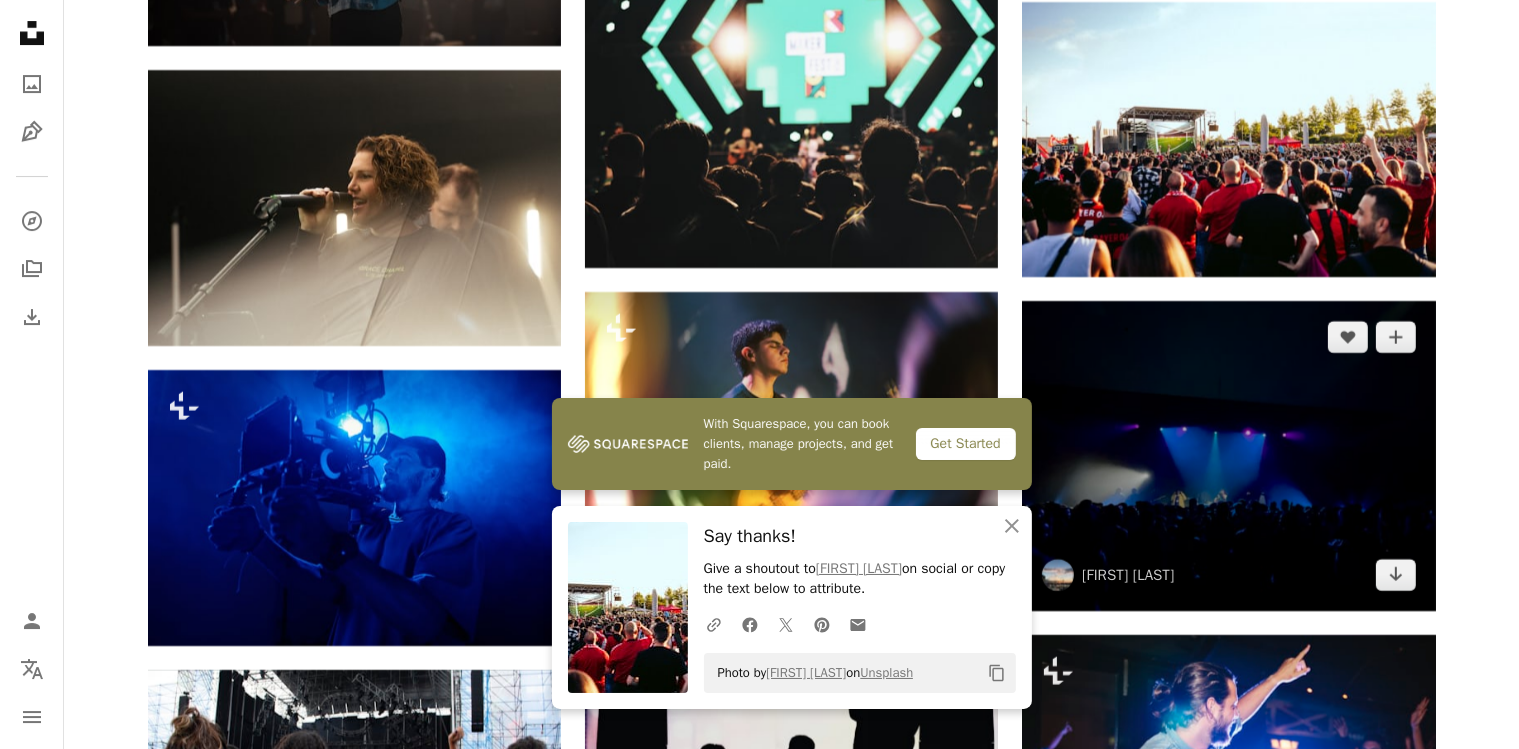 scroll, scrollTop: 22281, scrollLeft: 0, axis: vertical 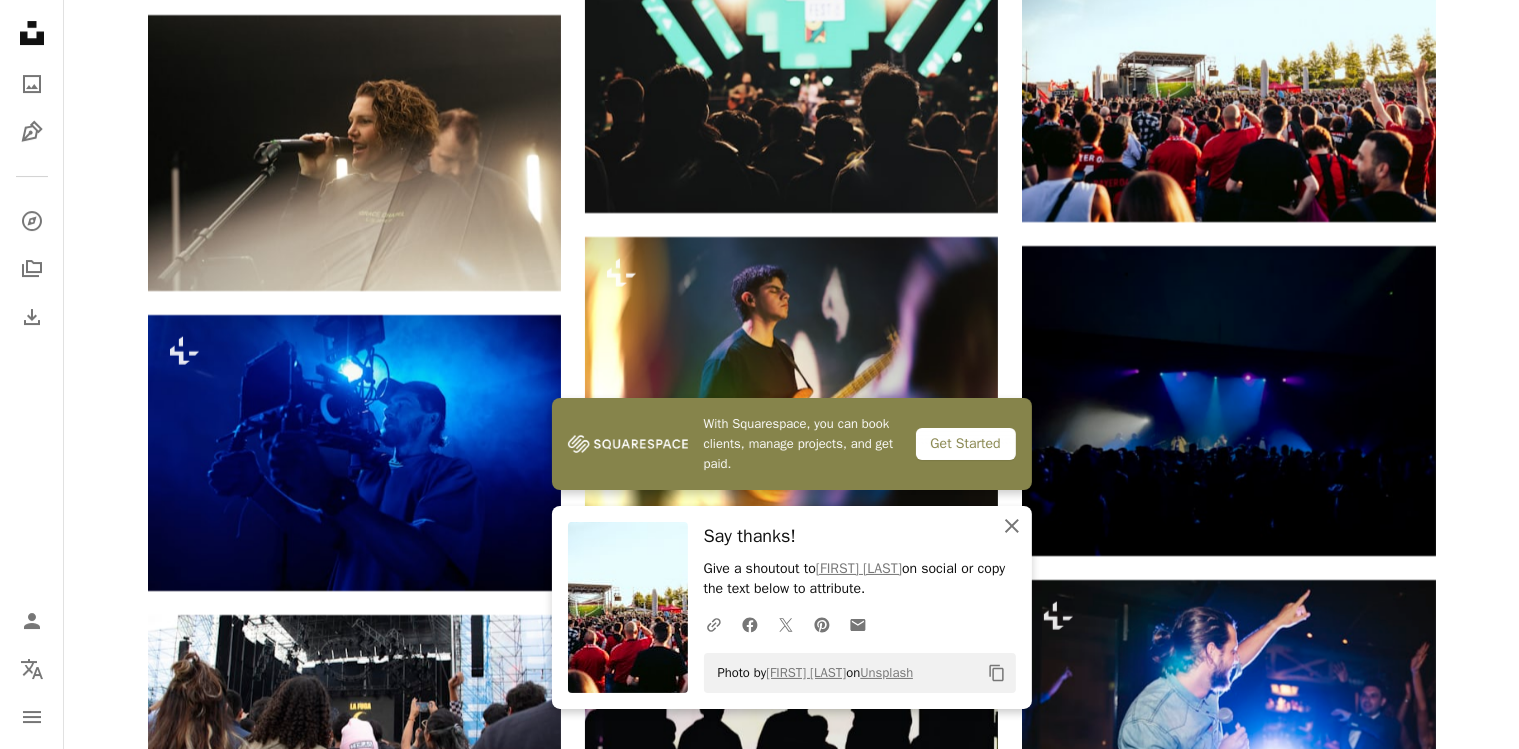 click on "An X shape" 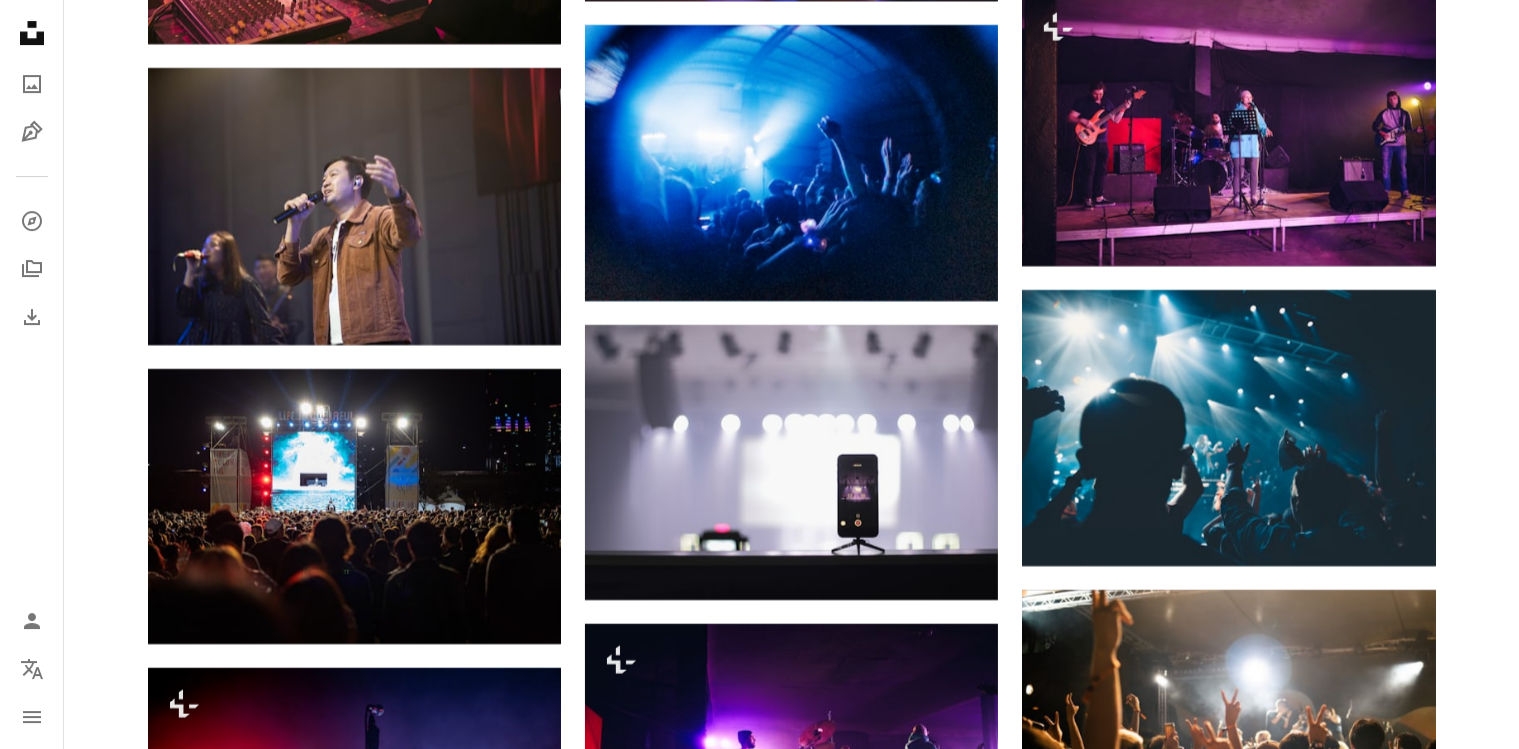 scroll, scrollTop: 29779, scrollLeft: 0, axis: vertical 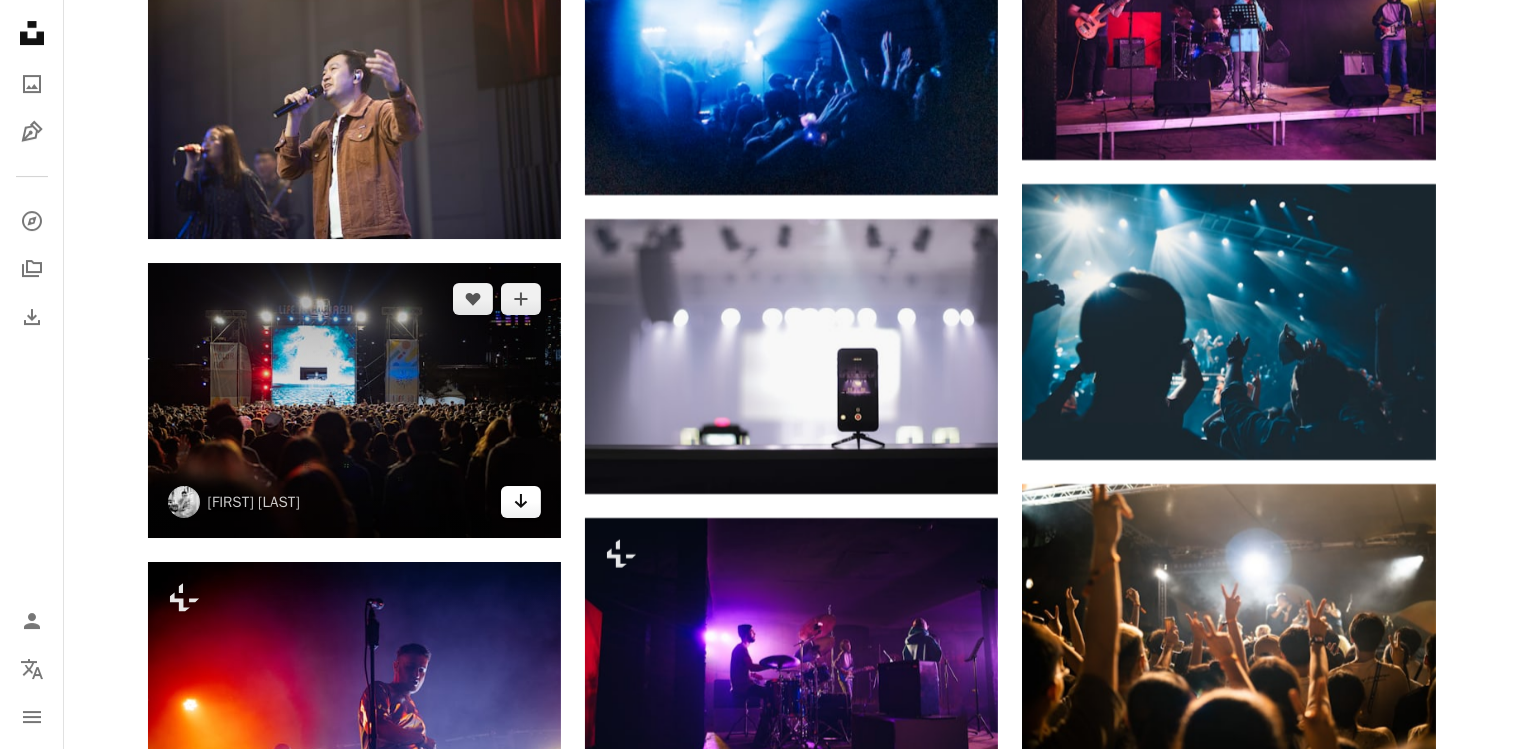 click 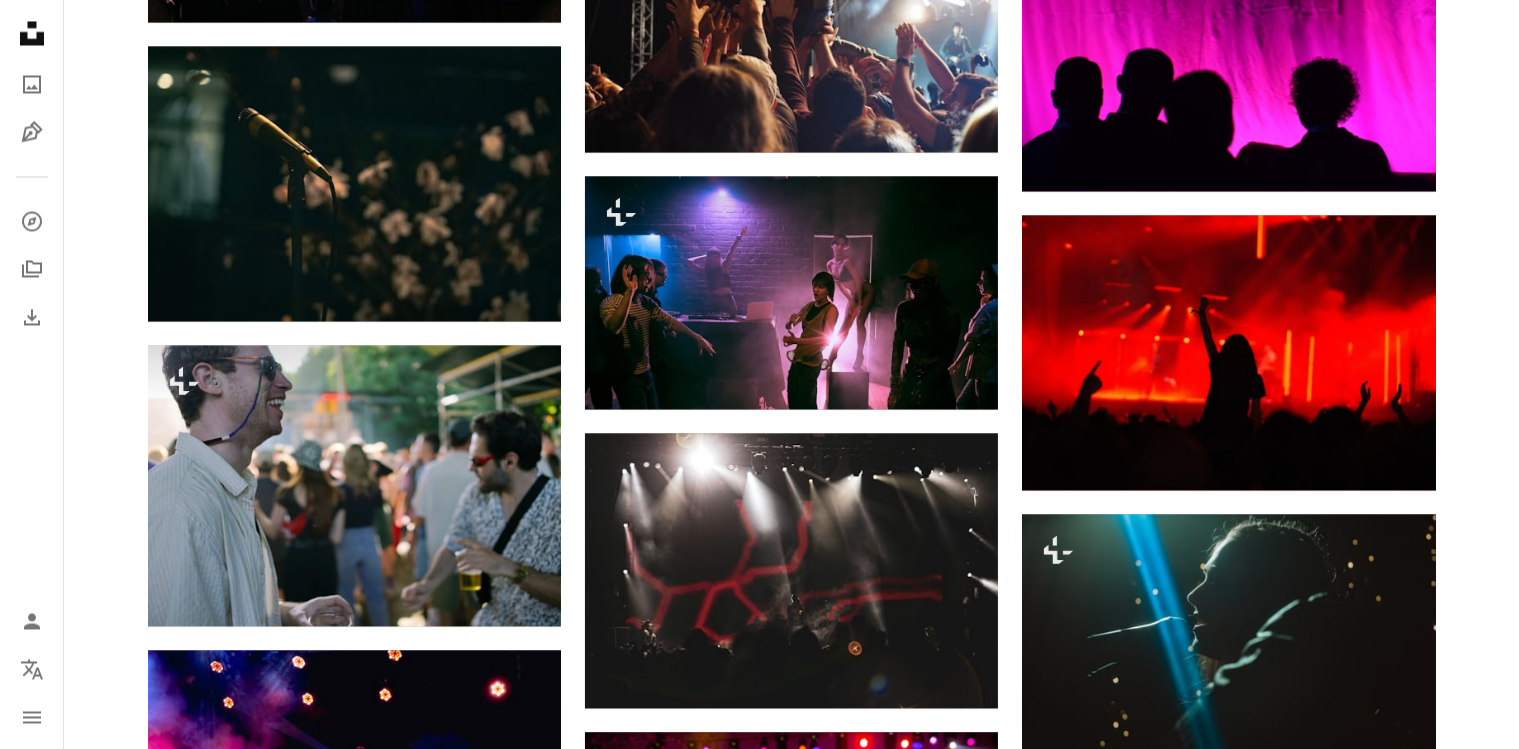 scroll, scrollTop: 42451, scrollLeft: 0, axis: vertical 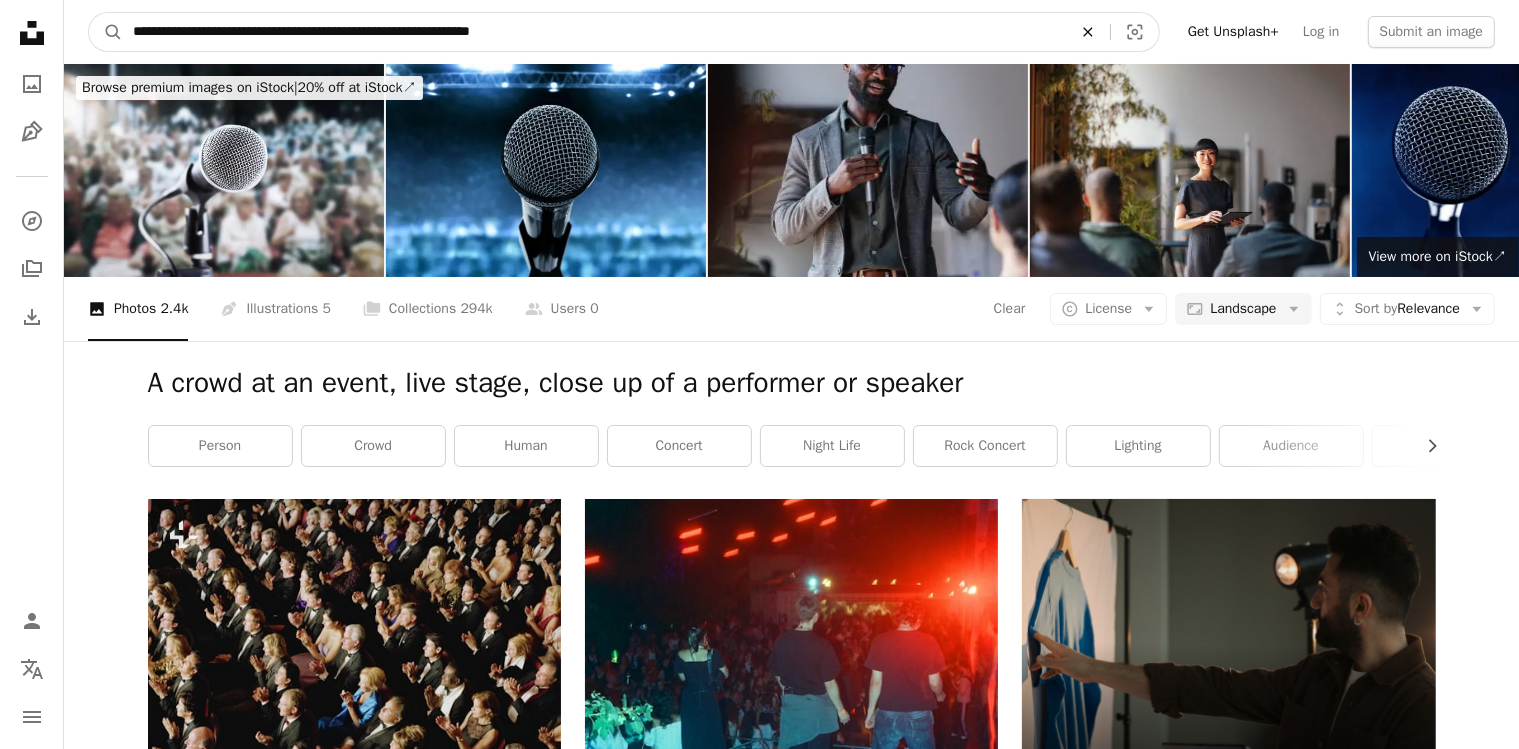 click on "An X shape" 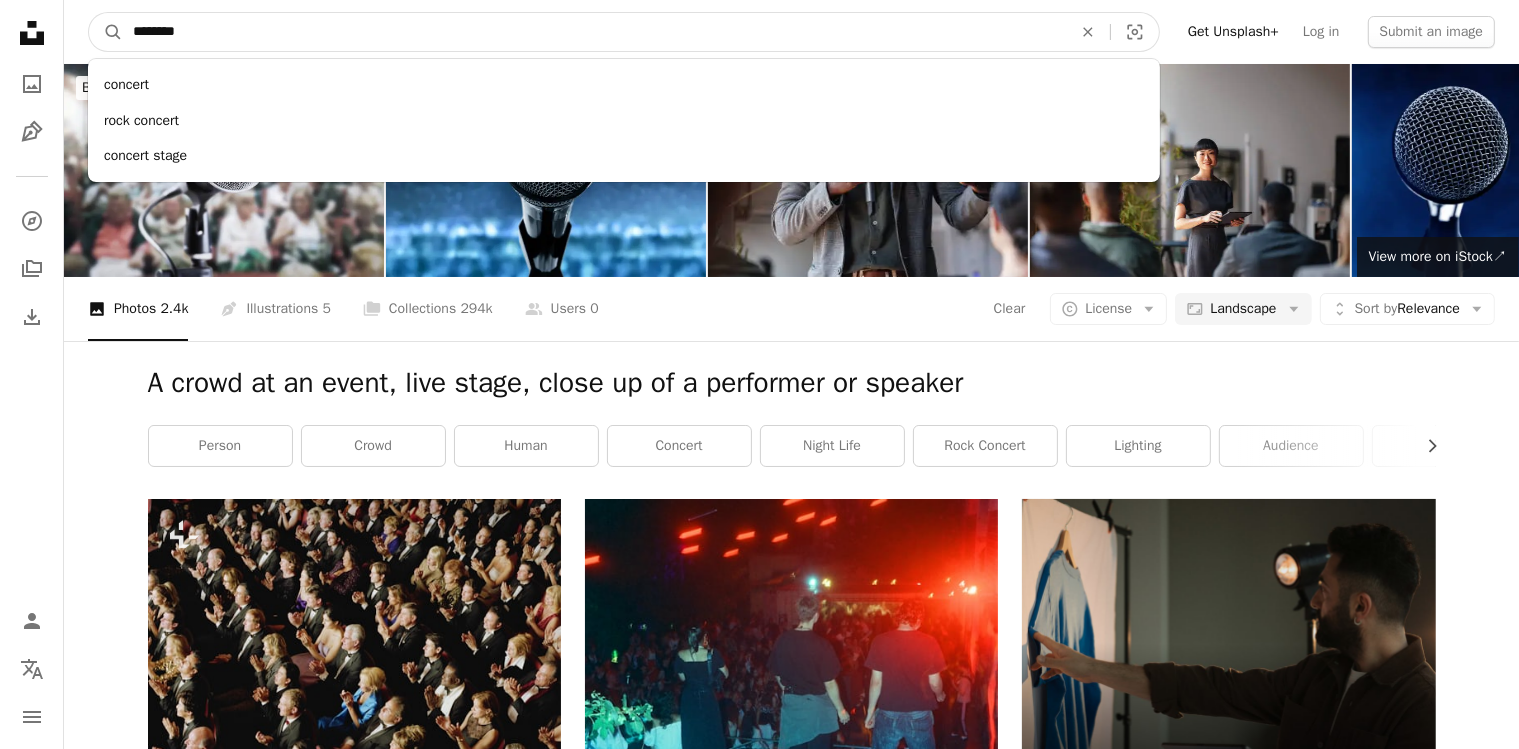 type on "********" 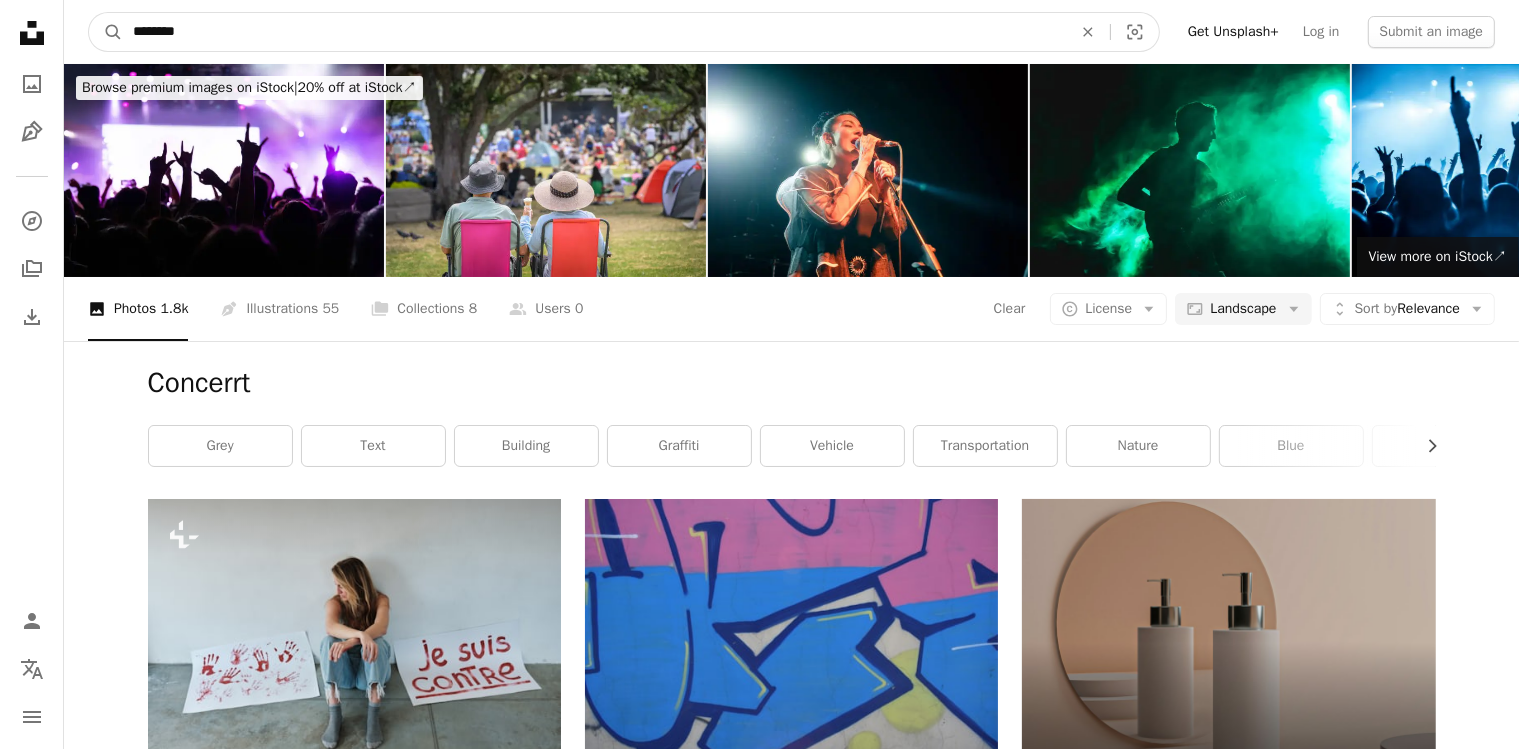 click on "********" at bounding box center [594, 32] 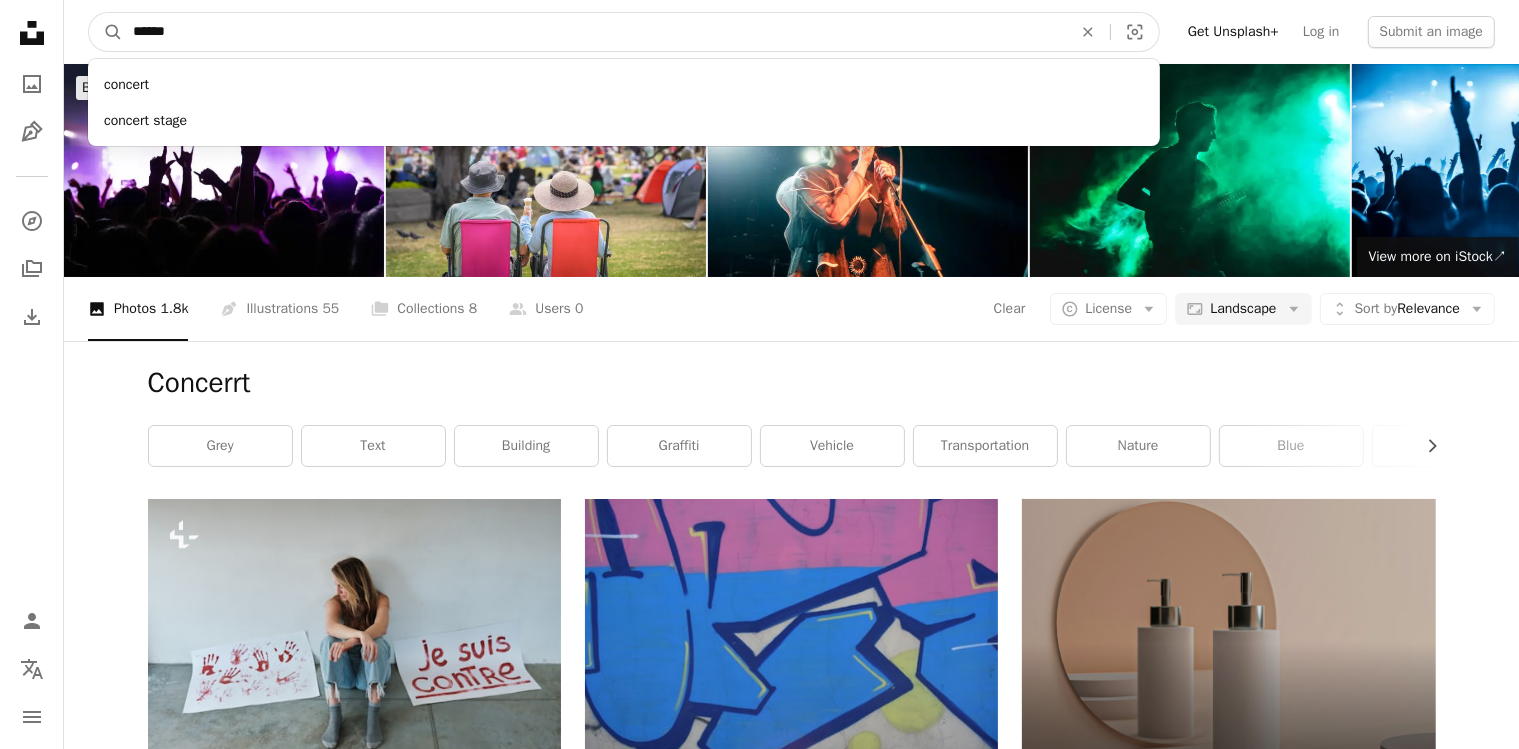 type on "*******" 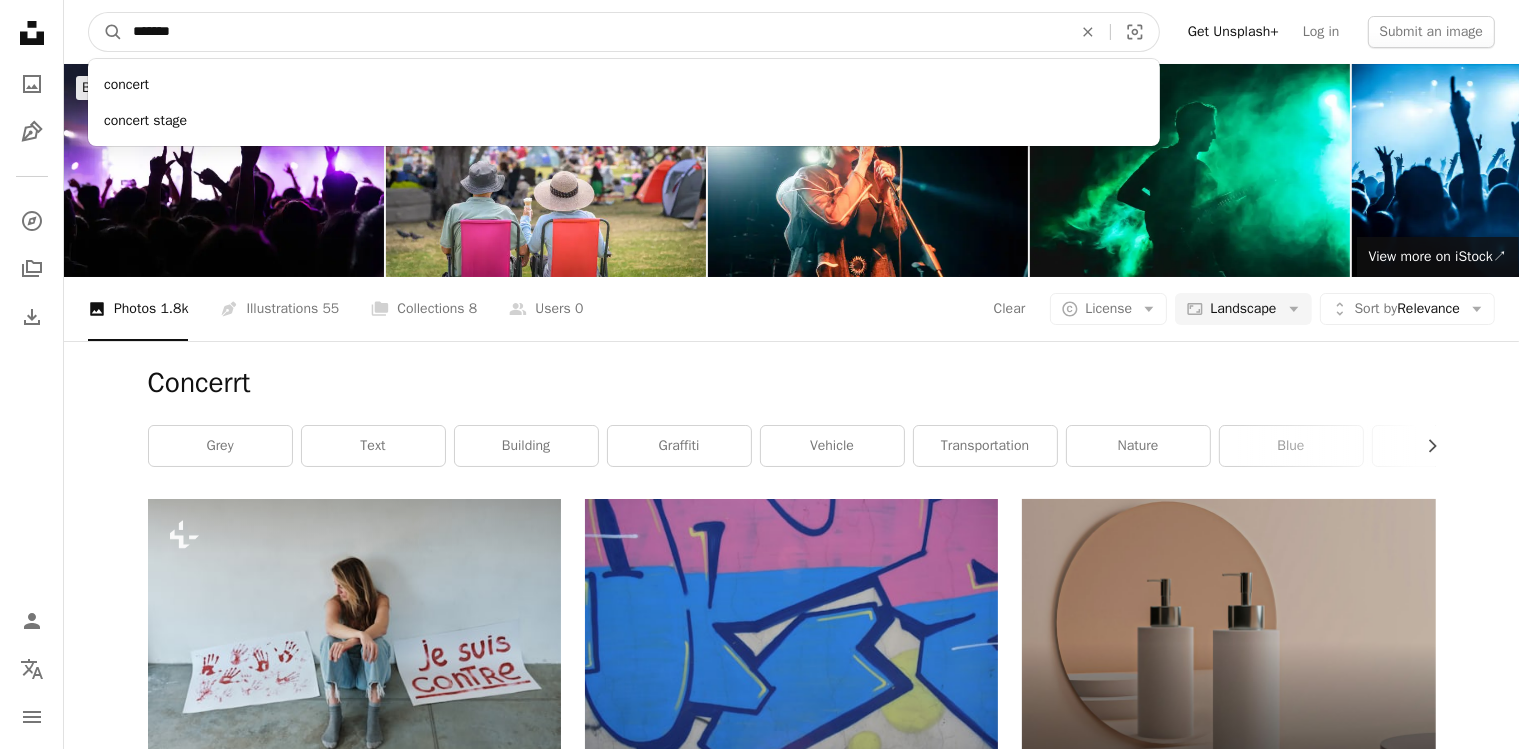 click on "A magnifying glass" at bounding box center [106, 32] 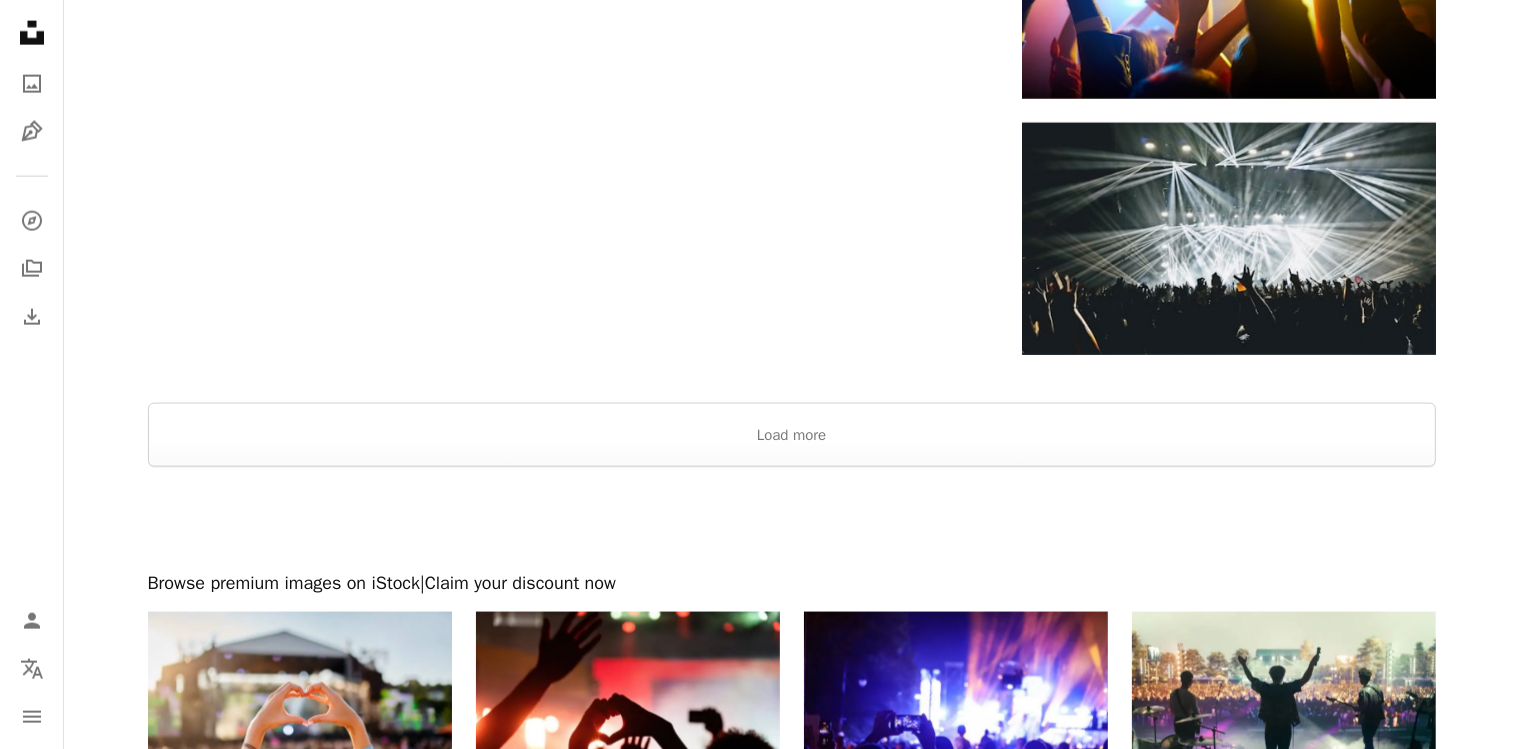 scroll, scrollTop: 2851, scrollLeft: 0, axis: vertical 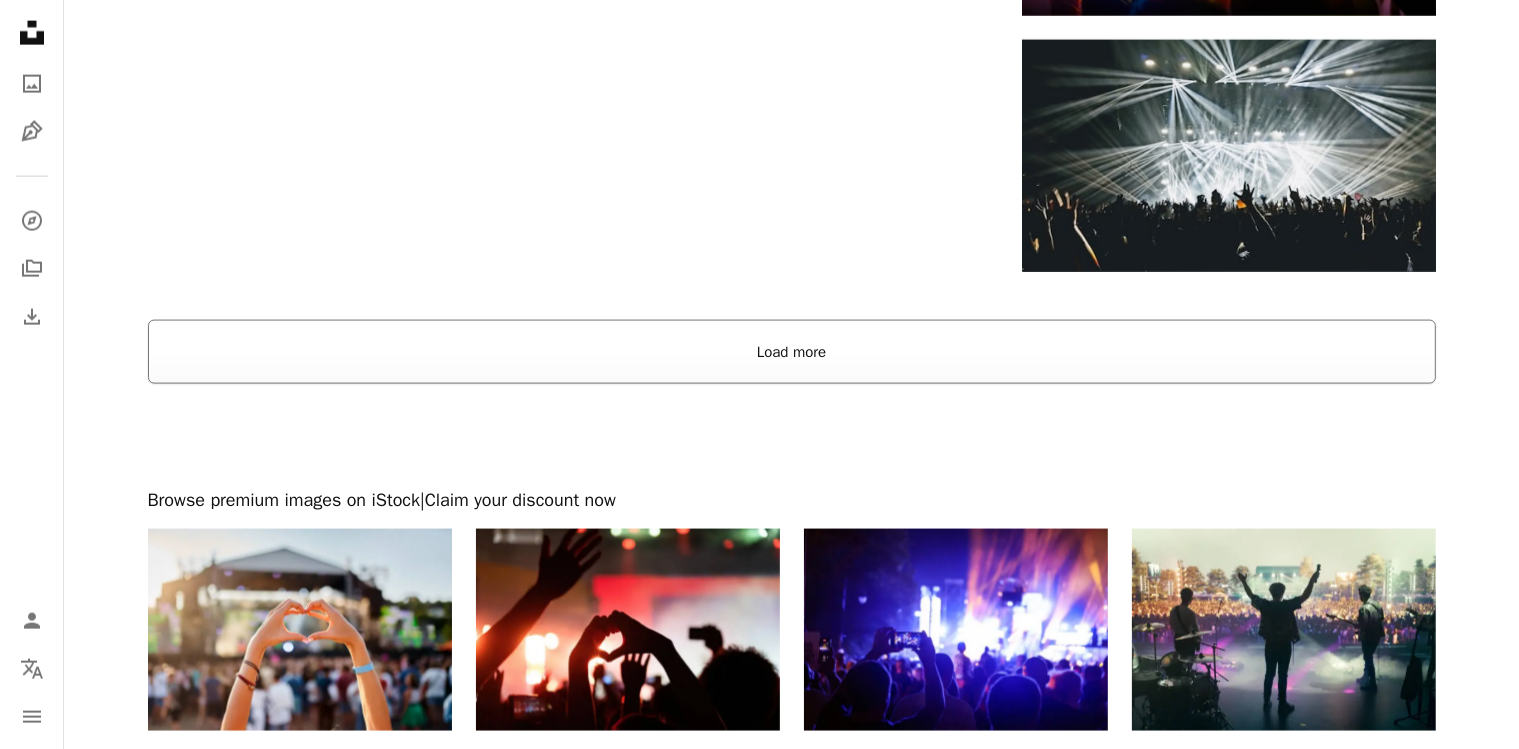 click on "Load more" at bounding box center (792, 352) 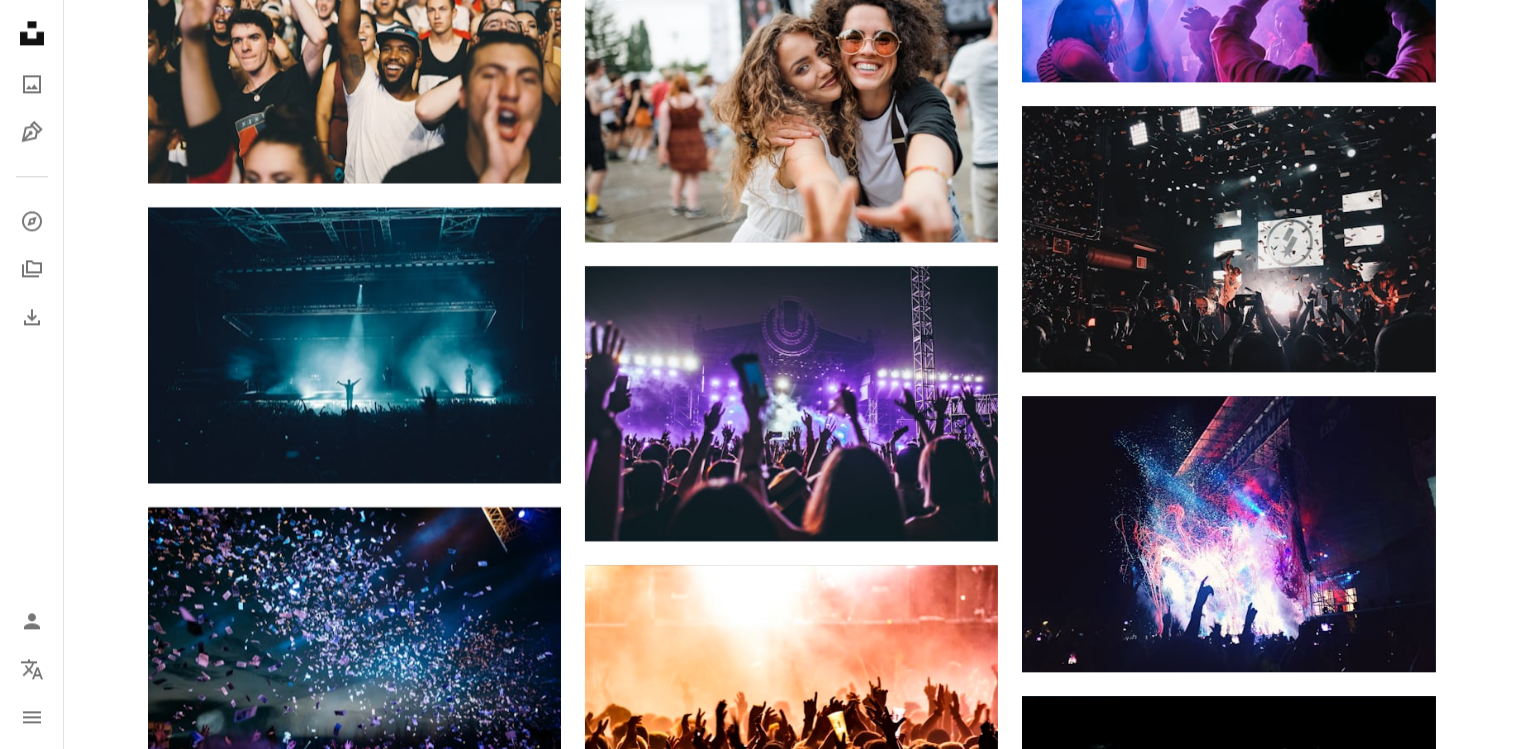 scroll, scrollTop: 5280, scrollLeft: 0, axis: vertical 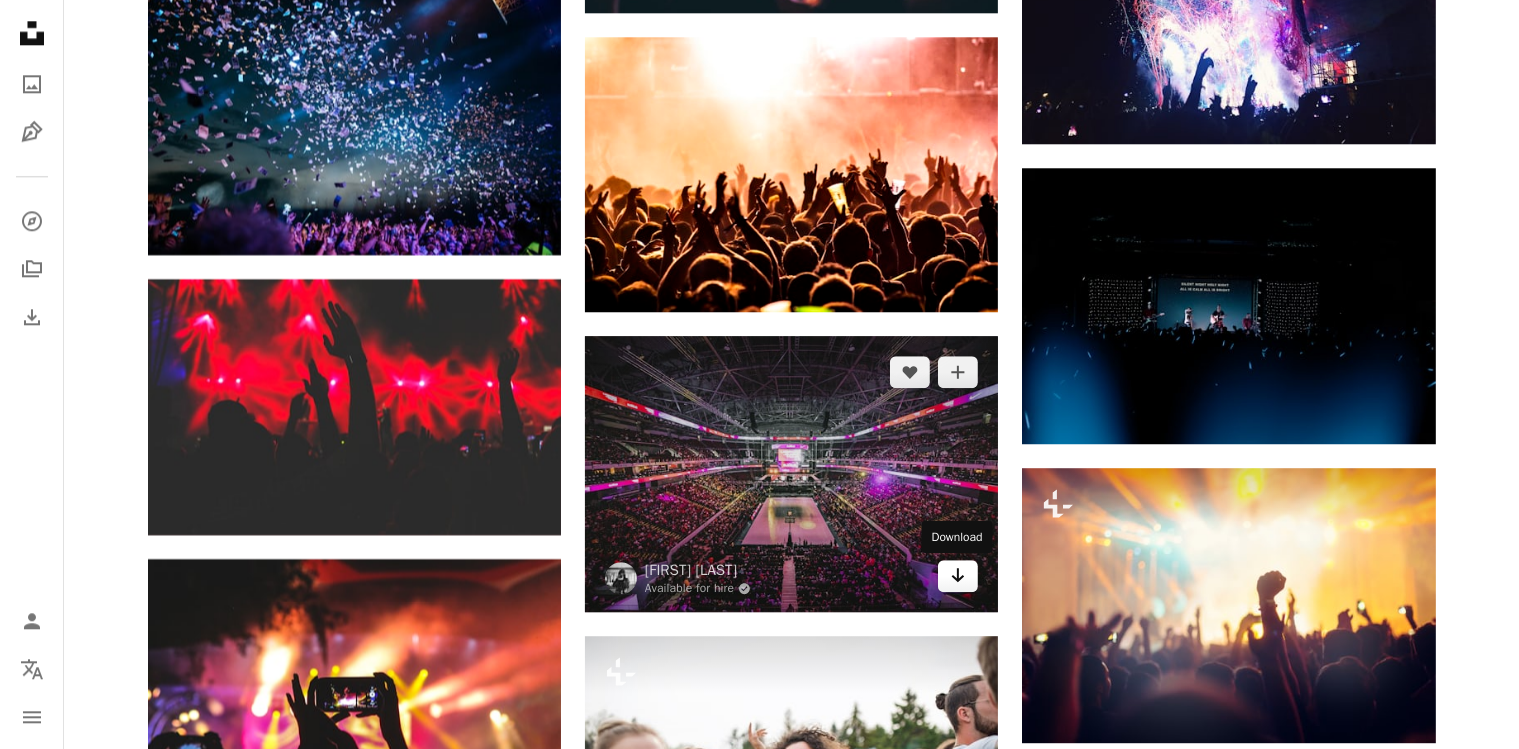 click on "Arrow pointing down" 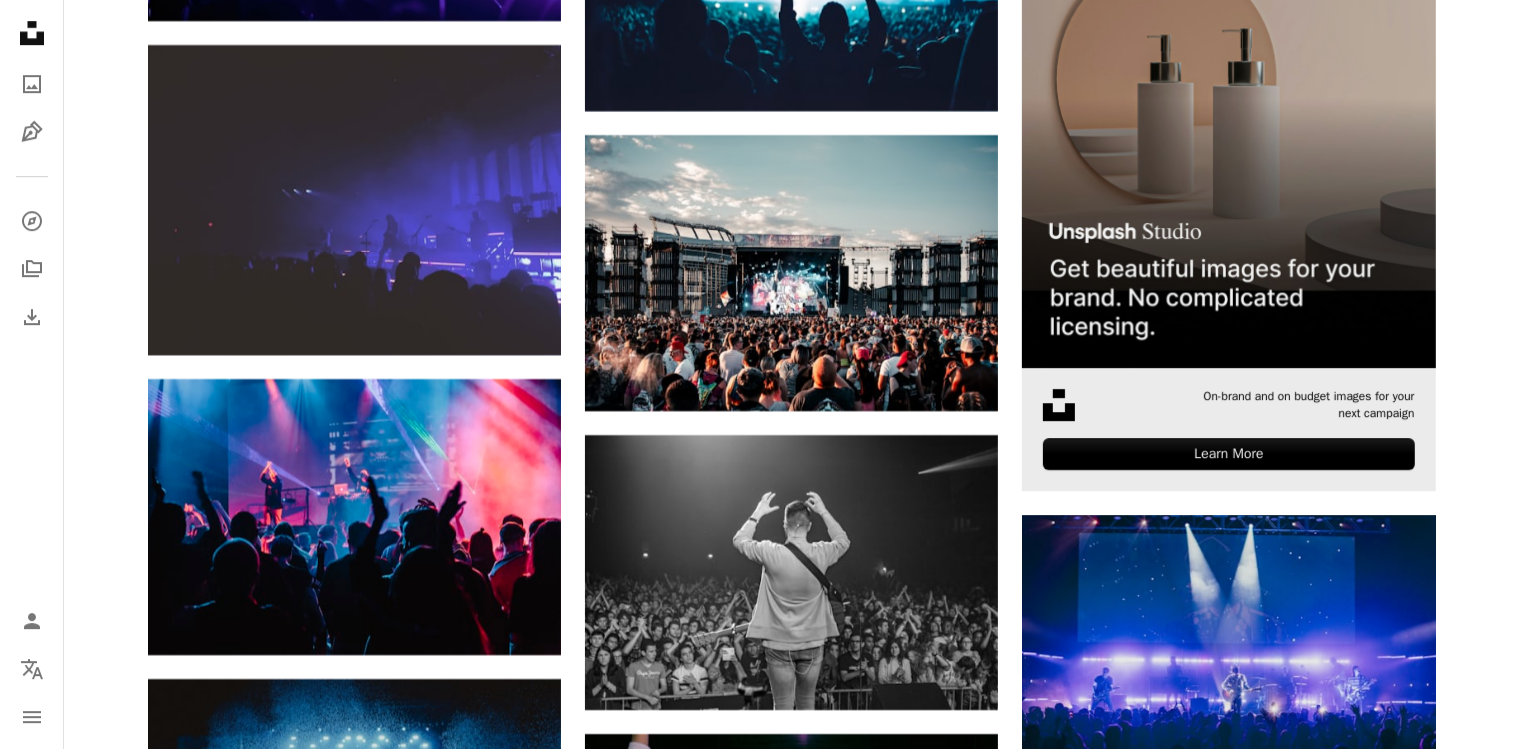 scroll, scrollTop: 6441, scrollLeft: 0, axis: vertical 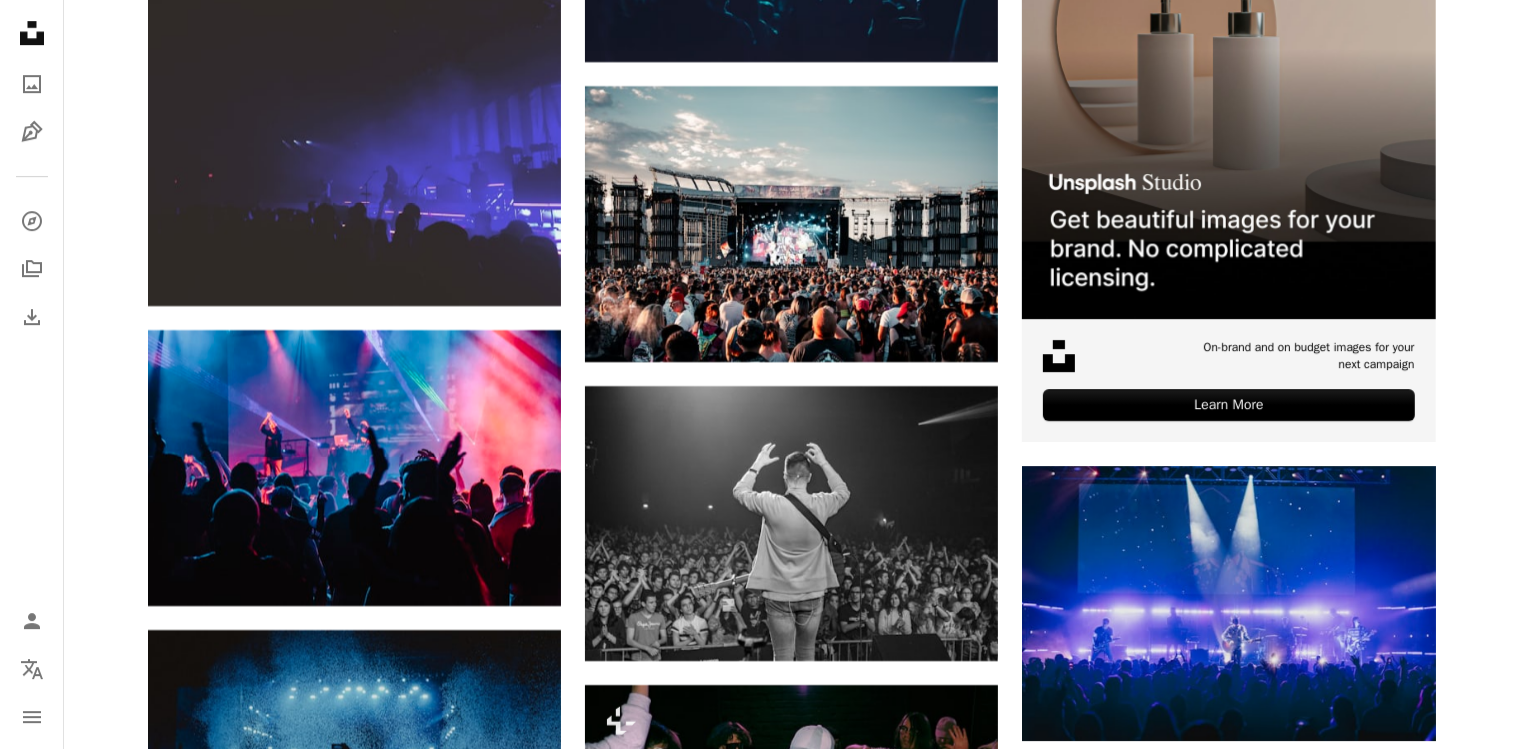 click on "Plus sign for Unsplash+ A heart A plus sign Getty Images For  Unsplash+ A lock Download A heart A plus sign [FIRST] [LAST] Available for hire A checkmark inside of a circle Arrow pointing down A heart A plus sign [FIRST] [LAST] Arrow pointing down A heart A plus sign [FIRST] [LAST] Available for hire A checkmark inside of a circle Arrow pointing down Plus sign for Unsplash+ A heart A plus sign Getty Images For  Unsplash+ A lock Download A heart A plus sign [FIRST] [LAST] Arrow pointing down A heart A plus sign [FIRST] [LAST] Arrow pointing down A heart A plus sign [FIRST] [LAST] Arrow pointing down Plus sign for Unsplash+ A heart A plus sign Getty Images For  Unsplash+ A lock Download –– ––– –––  –– ––– –  ––– –––  ––––  –   – –– –––  – – ––– –– –– –––– –– Learn More A heart A heart" at bounding box center (791, -1399) 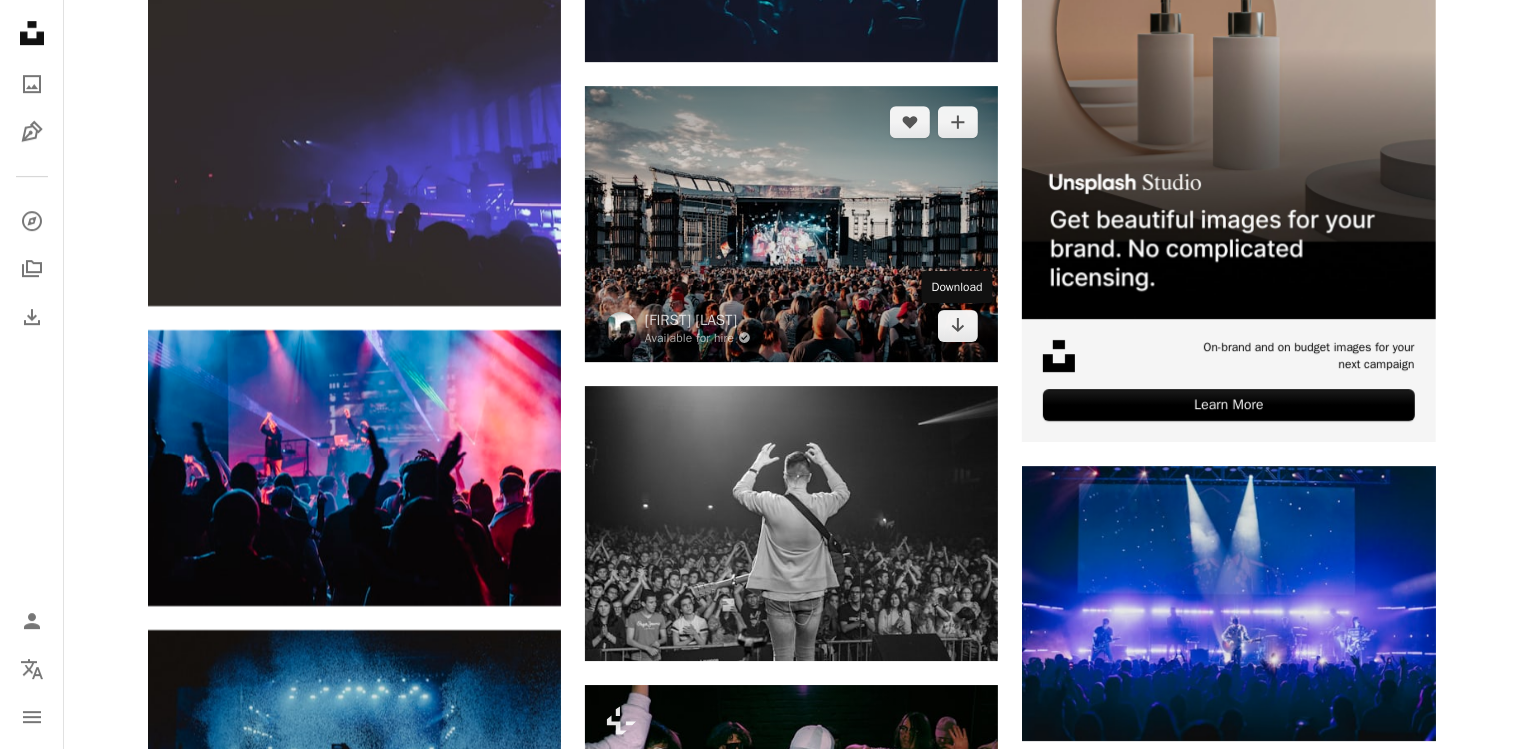 drag, startPoint x: 948, startPoint y: 329, endPoint x: 978, endPoint y: 349, distance: 36.05551 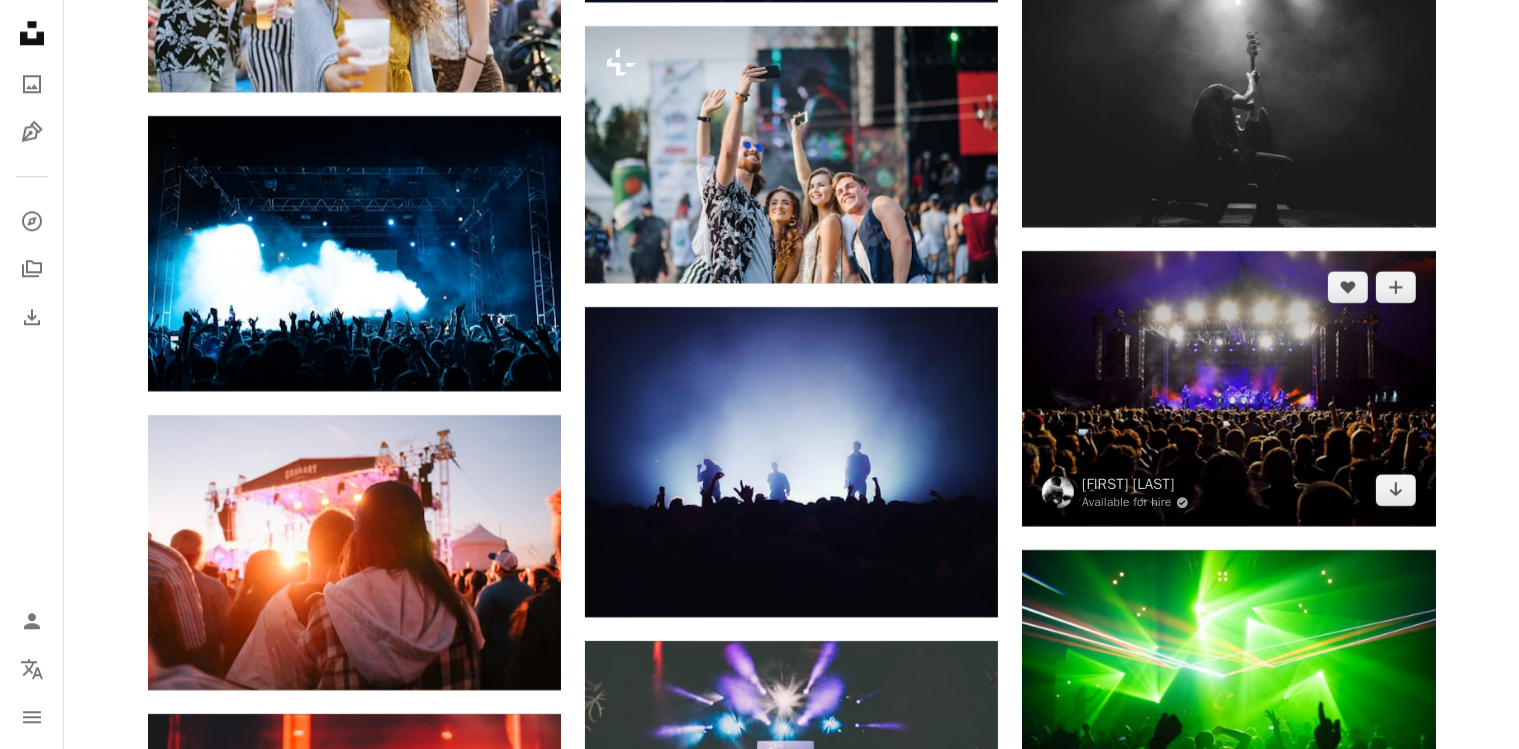 scroll, scrollTop: 20697, scrollLeft: 0, axis: vertical 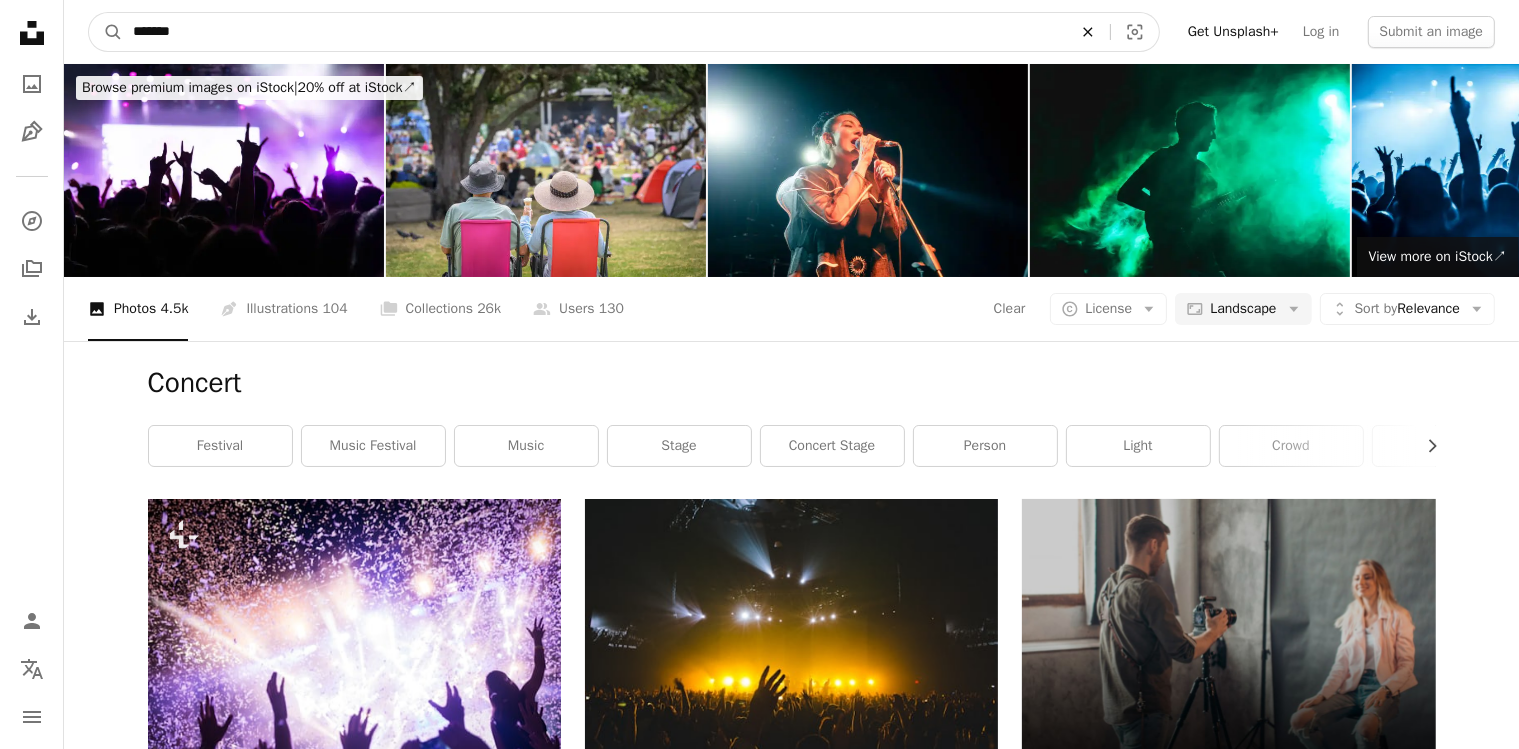 click on "An X shape" 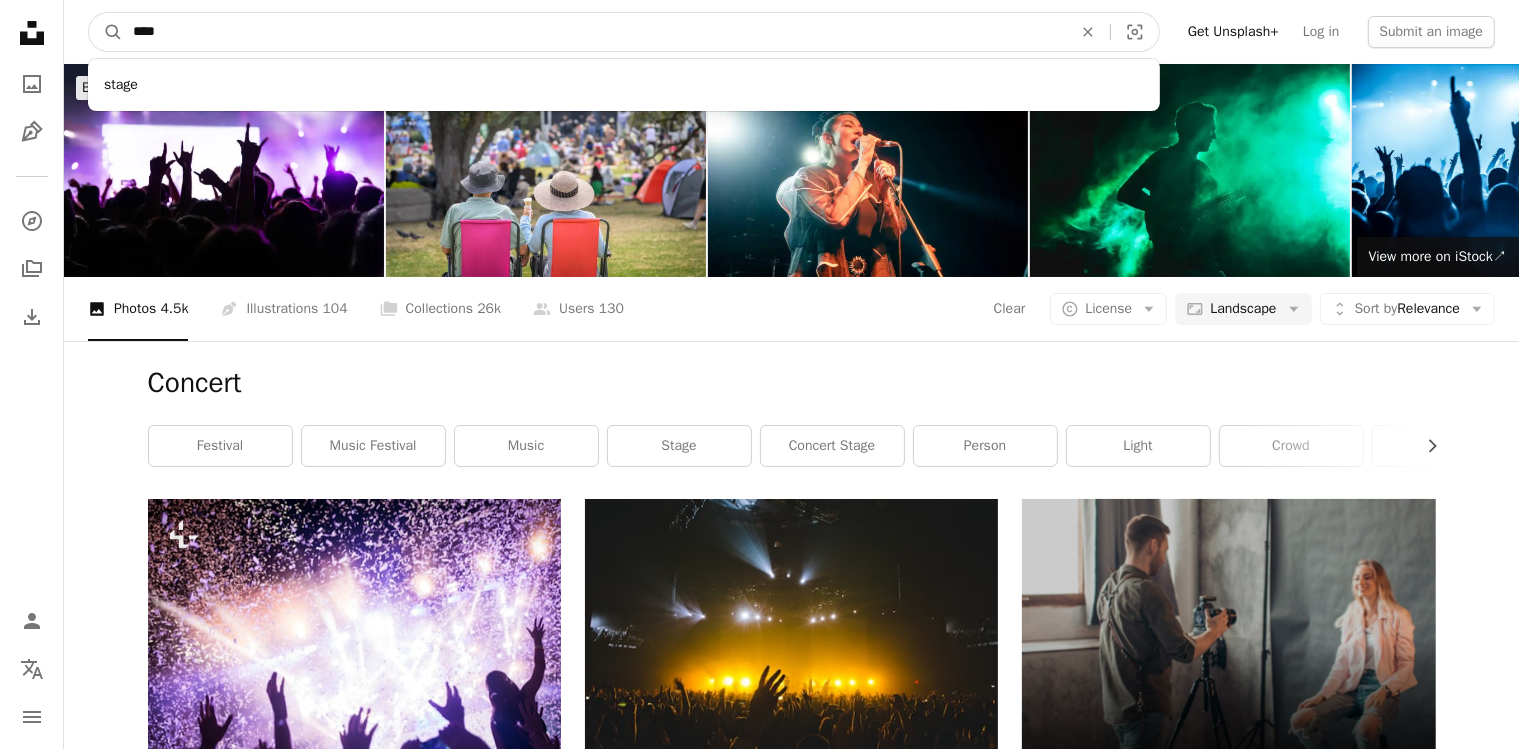 type on "*****" 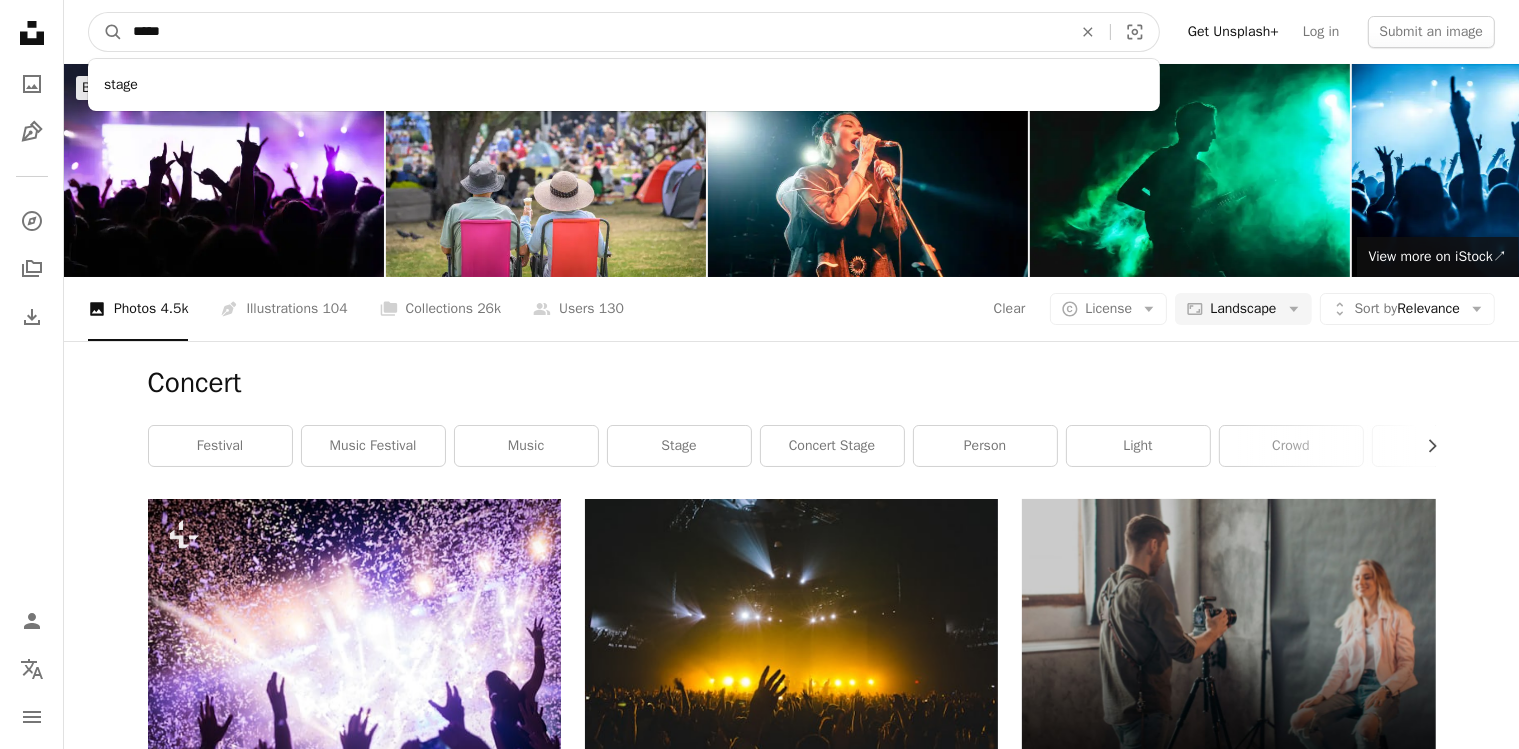click on "A magnifying glass" at bounding box center [106, 32] 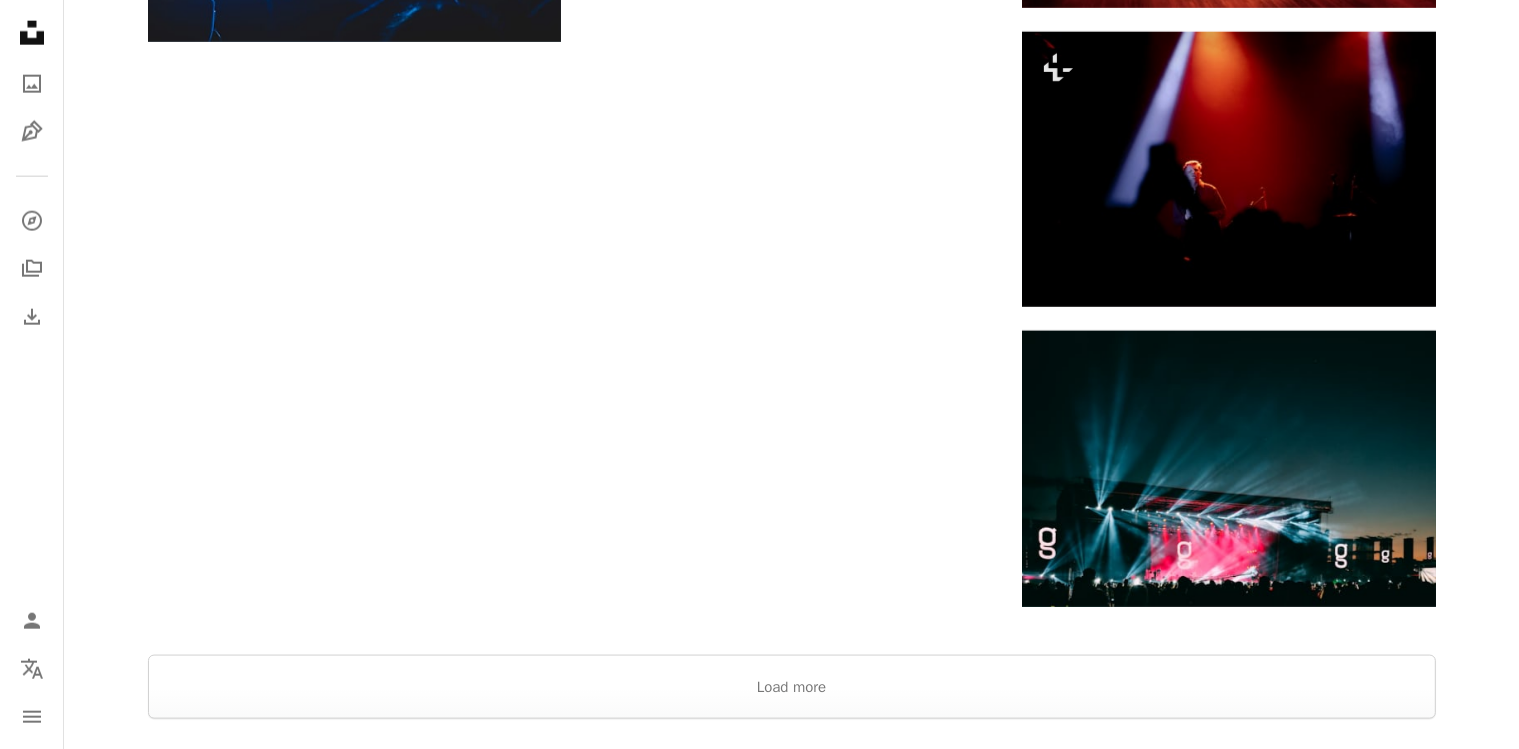 scroll, scrollTop: 2745, scrollLeft: 0, axis: vertical 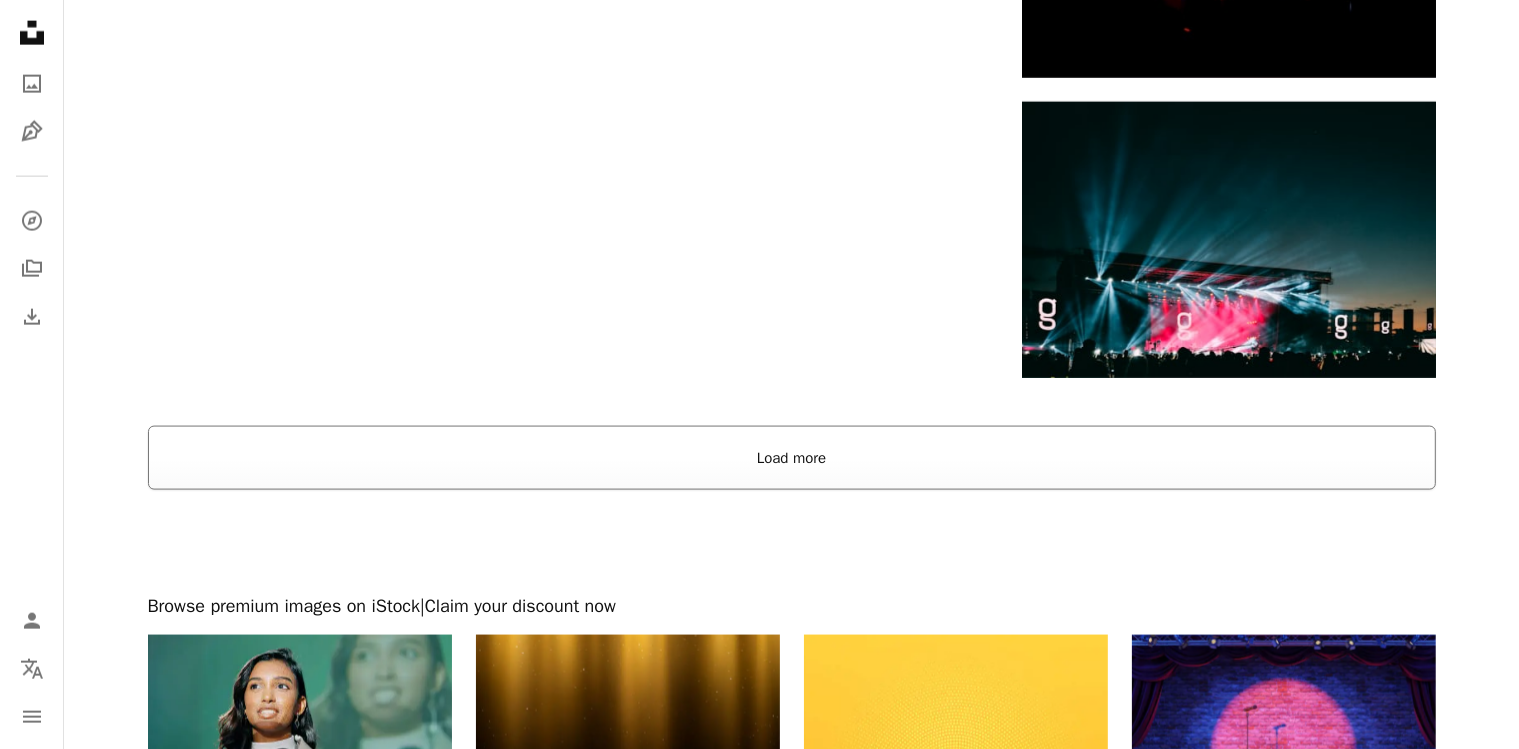 click on "Load more" at bounding box center [792, 458] 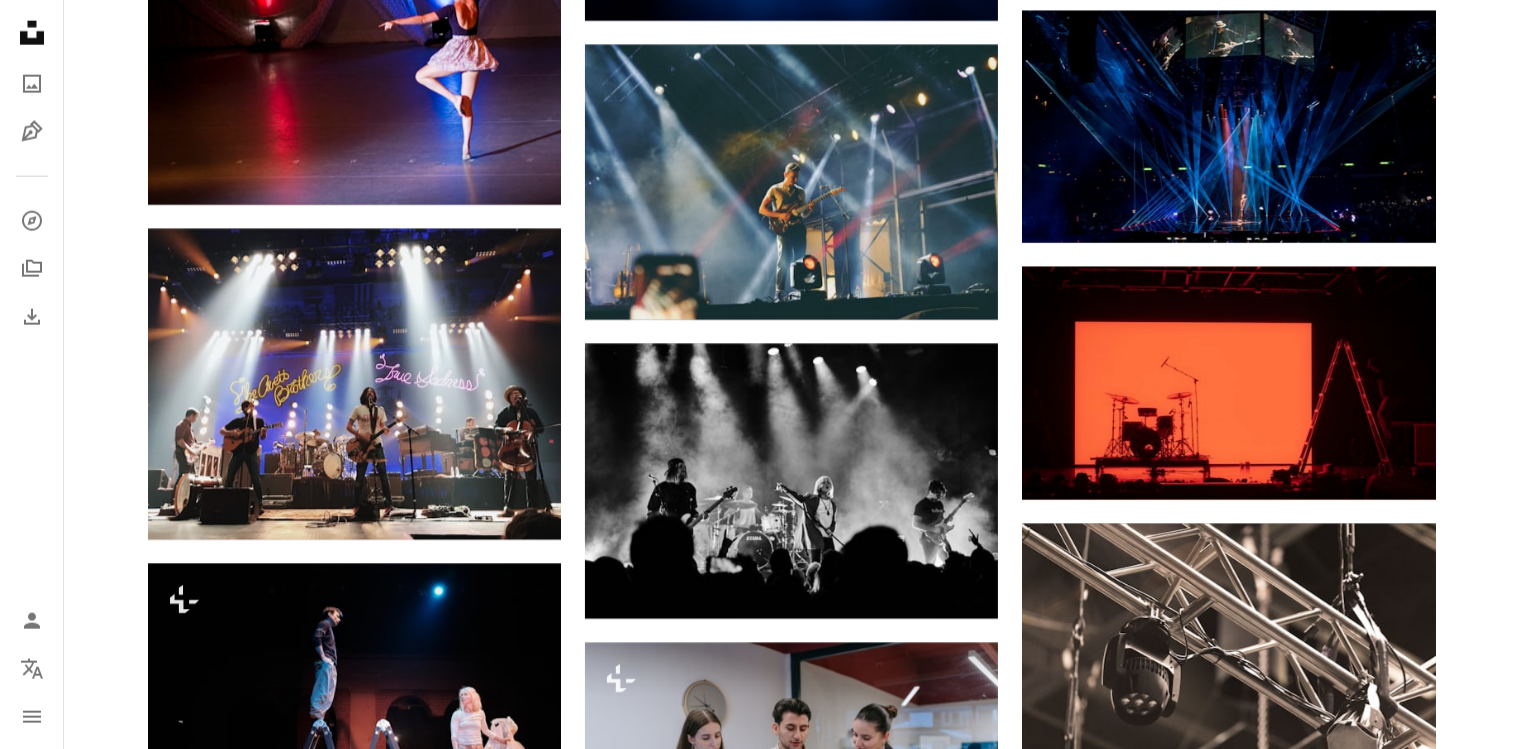 scroll, scrollTop: 10243, scrollLeft: 0, axis: vertical 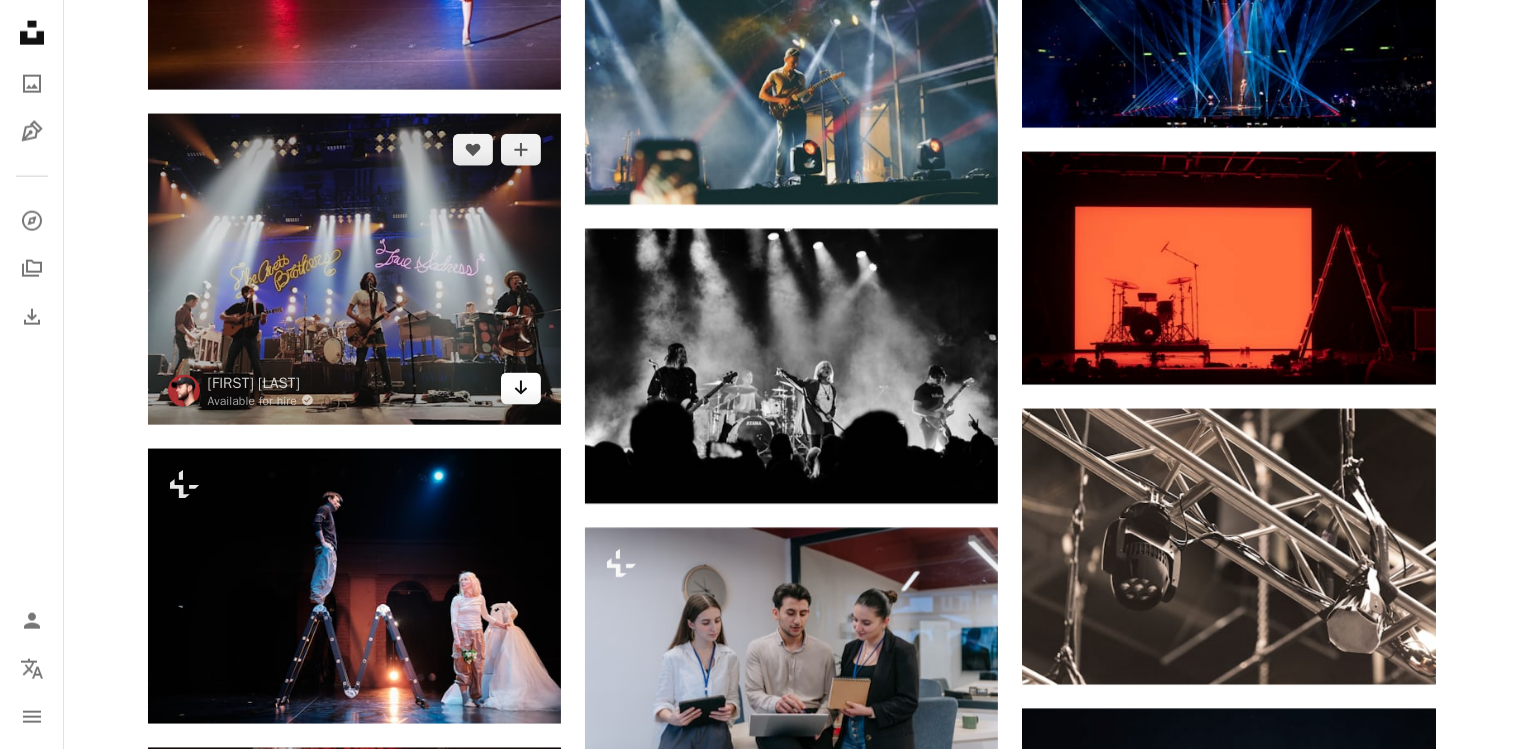 click on "Arrow pointing down" at bounding box center [521, 389] 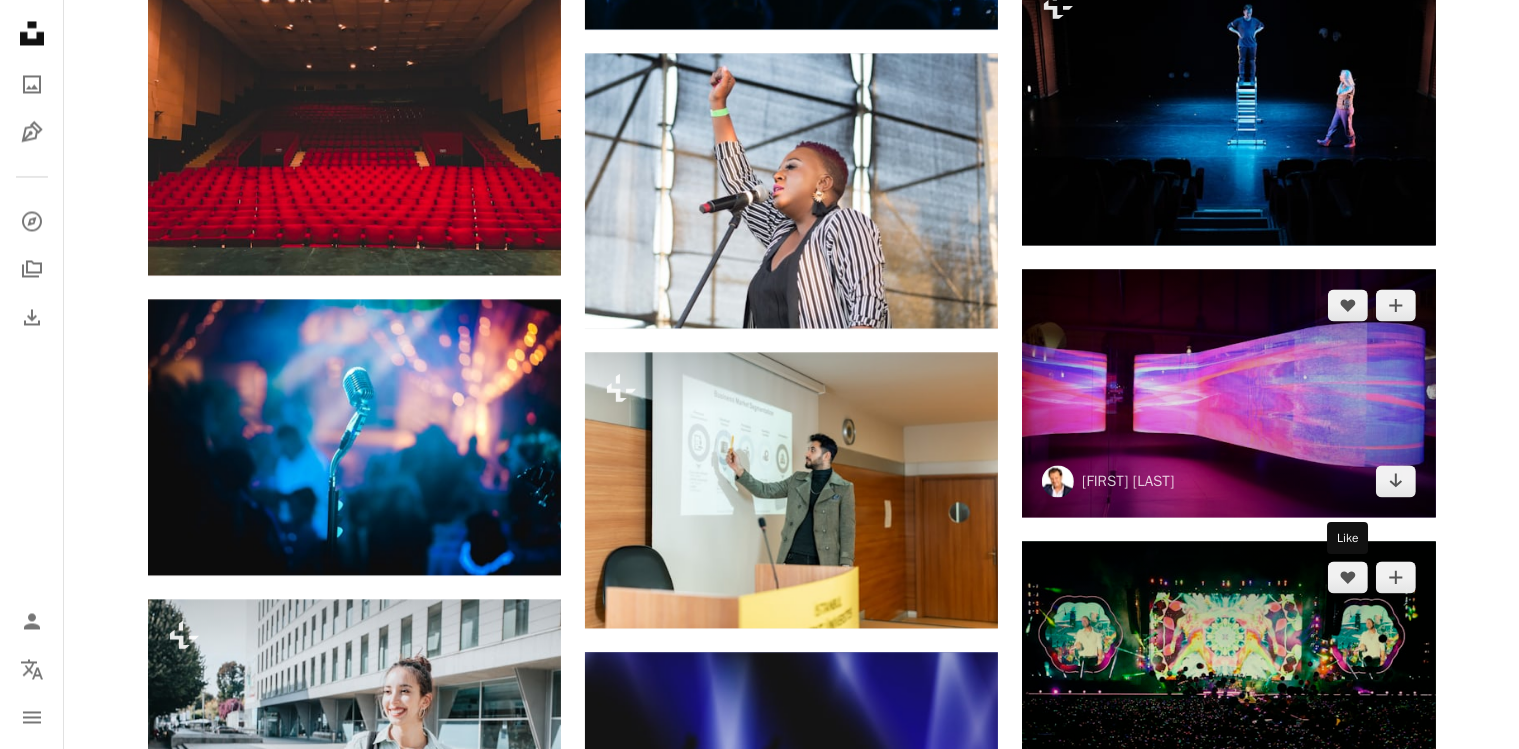 scroll, scrollTop: 11404, scrollLeft: 0, axis: vertical 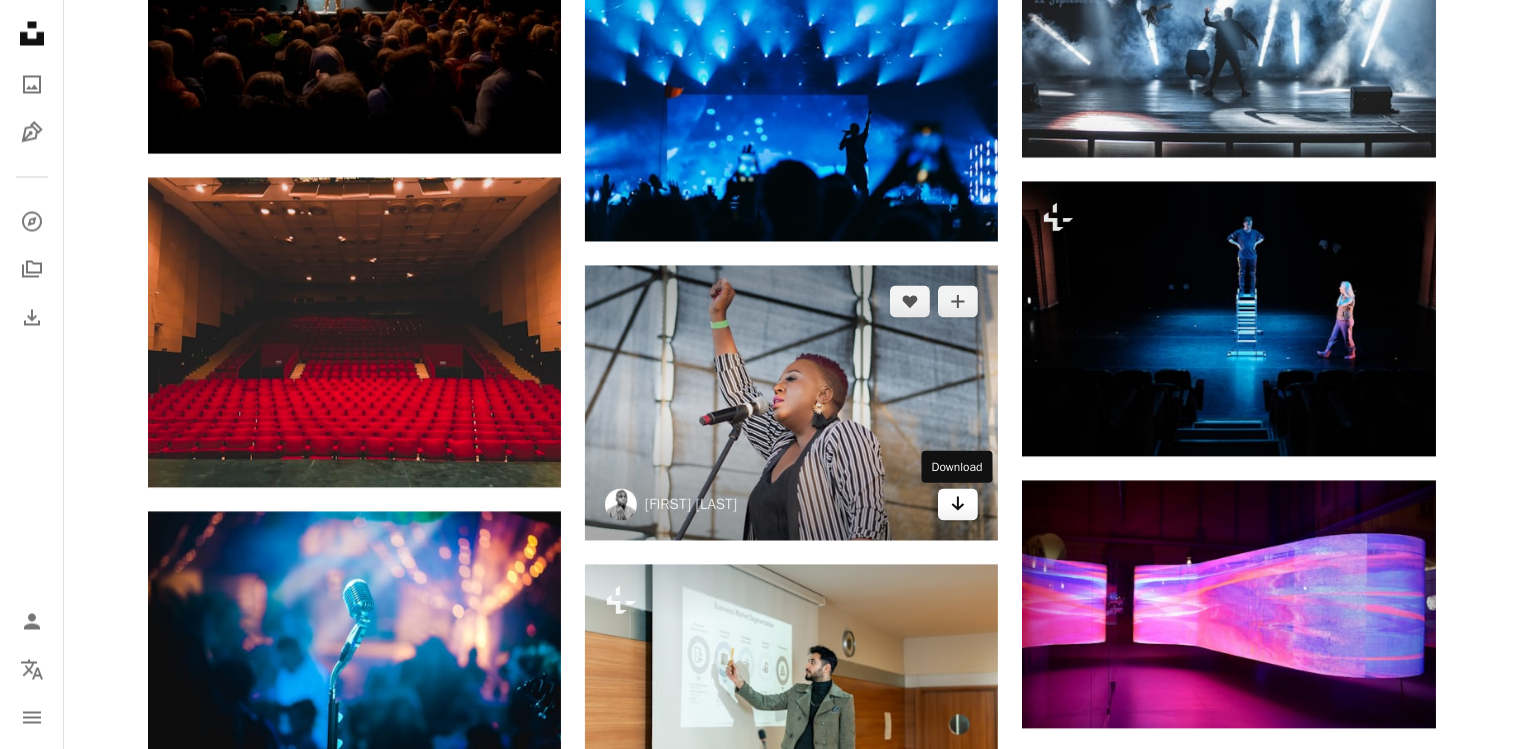 click on "Arrow pointing down" 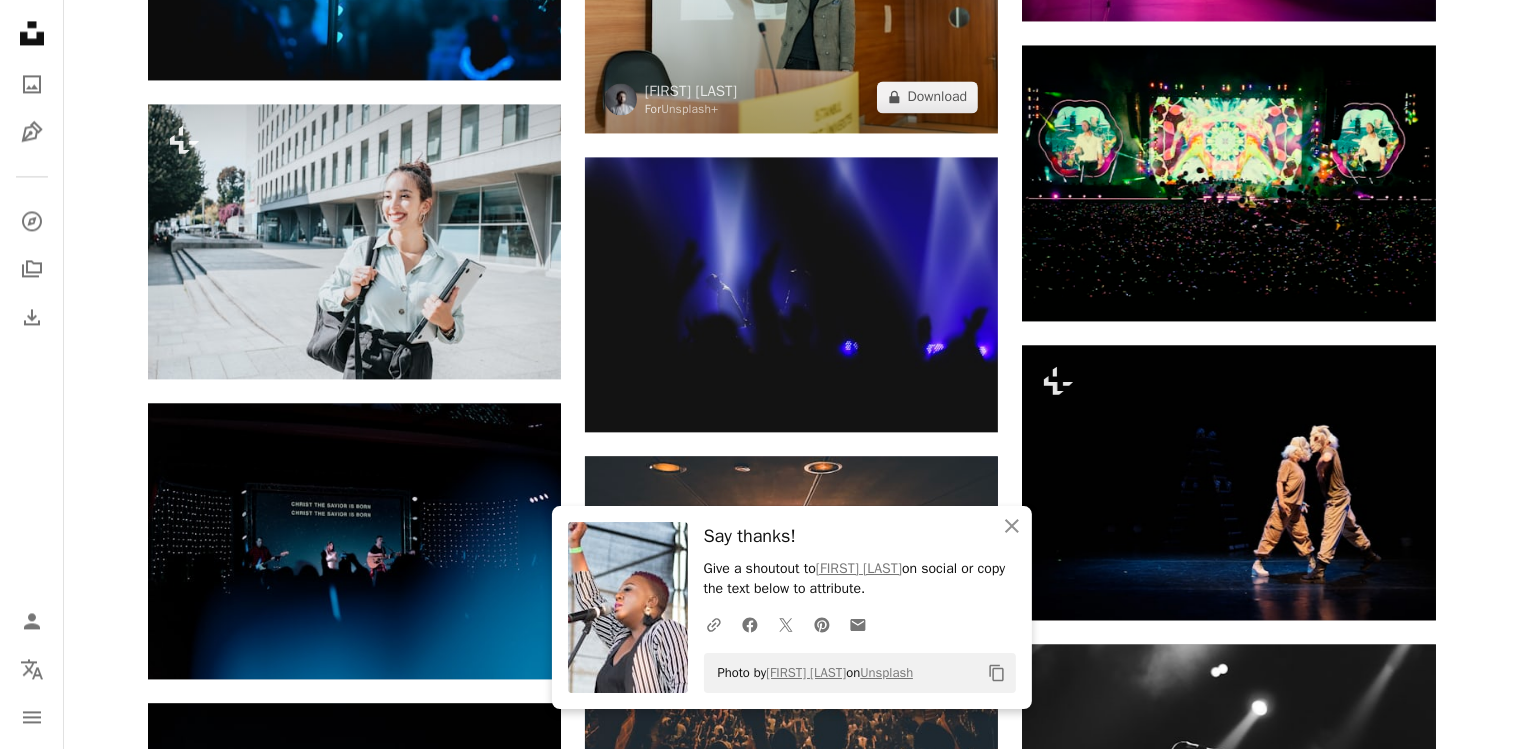 scroll, scrollTop: 12355, scrollLeft: 0, axis: vertical 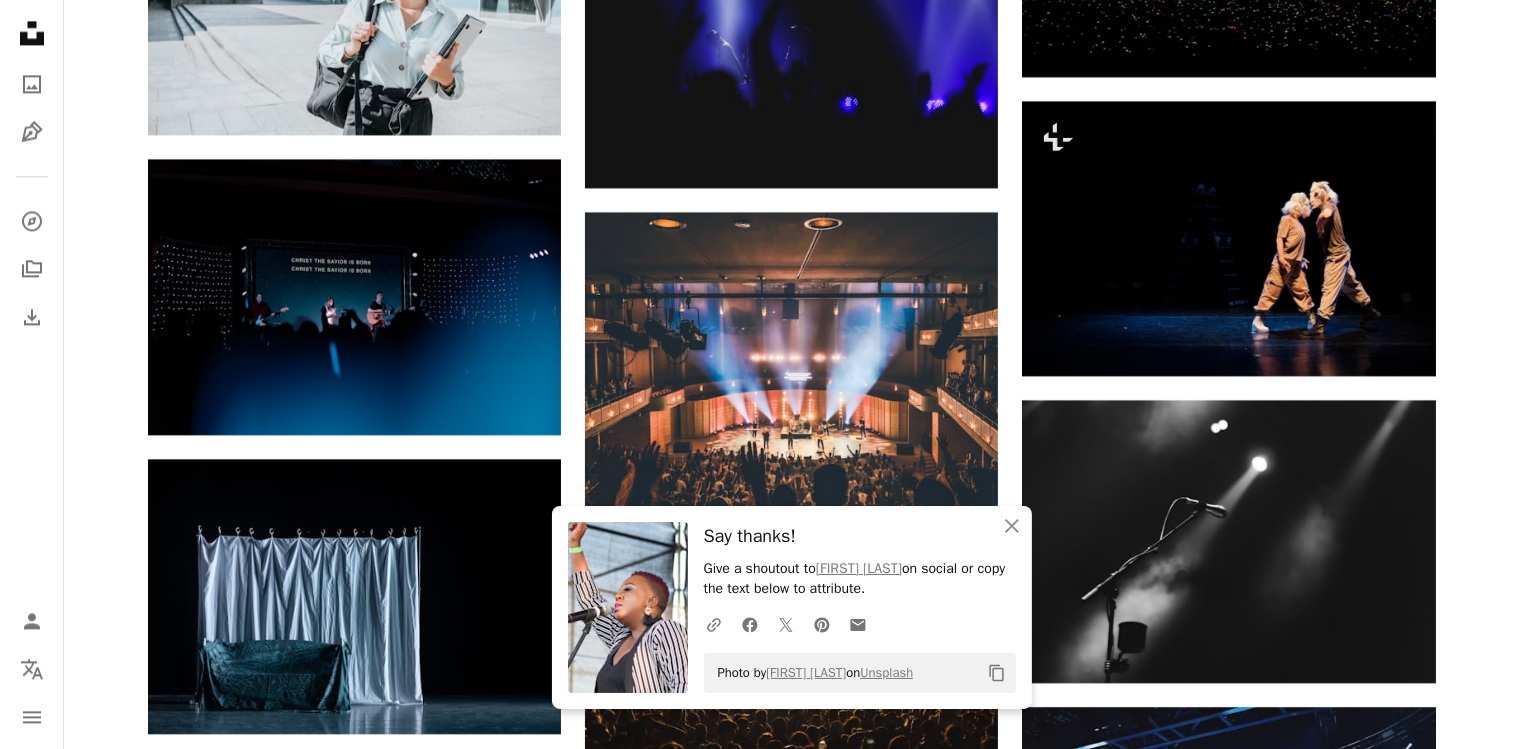 click on "Plus sign for Unsplash+ A heart A plus sign [FIRST] [LAST] For  Unsplash+ A lock Download A heart A plus sign [FIRST] [LAST] Available for hire A checkmark inside of a circle Arrow pointing down A heart A plus sign [FIRST] [LAST] Arrow pointing down A heart A plus sign [FIRST] [LAST] Available for hire A checkmark inside of a circle Arrow pointing down A heart A plus sign [FIRST] [LAST] Available for hire A checkmark inside of a circle Arrow pointing down A heart A plus sign [FIRST] [LAST] Available for hire A checkmark inside of a circle Arrow pointing down Plus sign for Unsplash+ A heart A plus sign [FIRST] [LAST] For  Unsplash+ A lock Download A heart A plus sign [FIRST] [LAST] Arrow pointing down –– ––– –––  –– ––– –  ––– –––  ––––  –   – –– –––  – – ––– –– –– –––– –– On-brand and on budget images for your next campaign" at bounding box center [791, -4214] 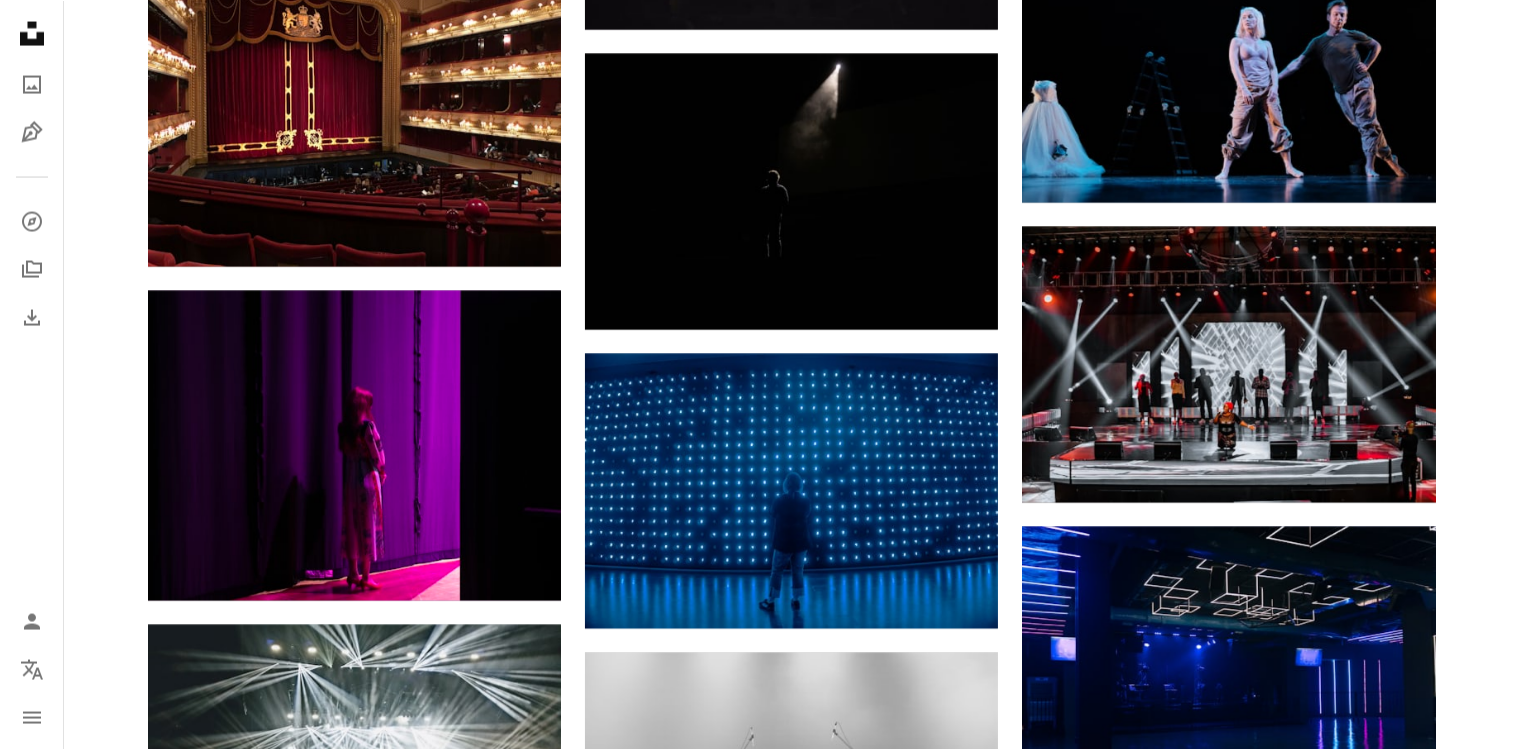 scroll, scrollTop: 18796, scrollLeft: 0, axis: vertical 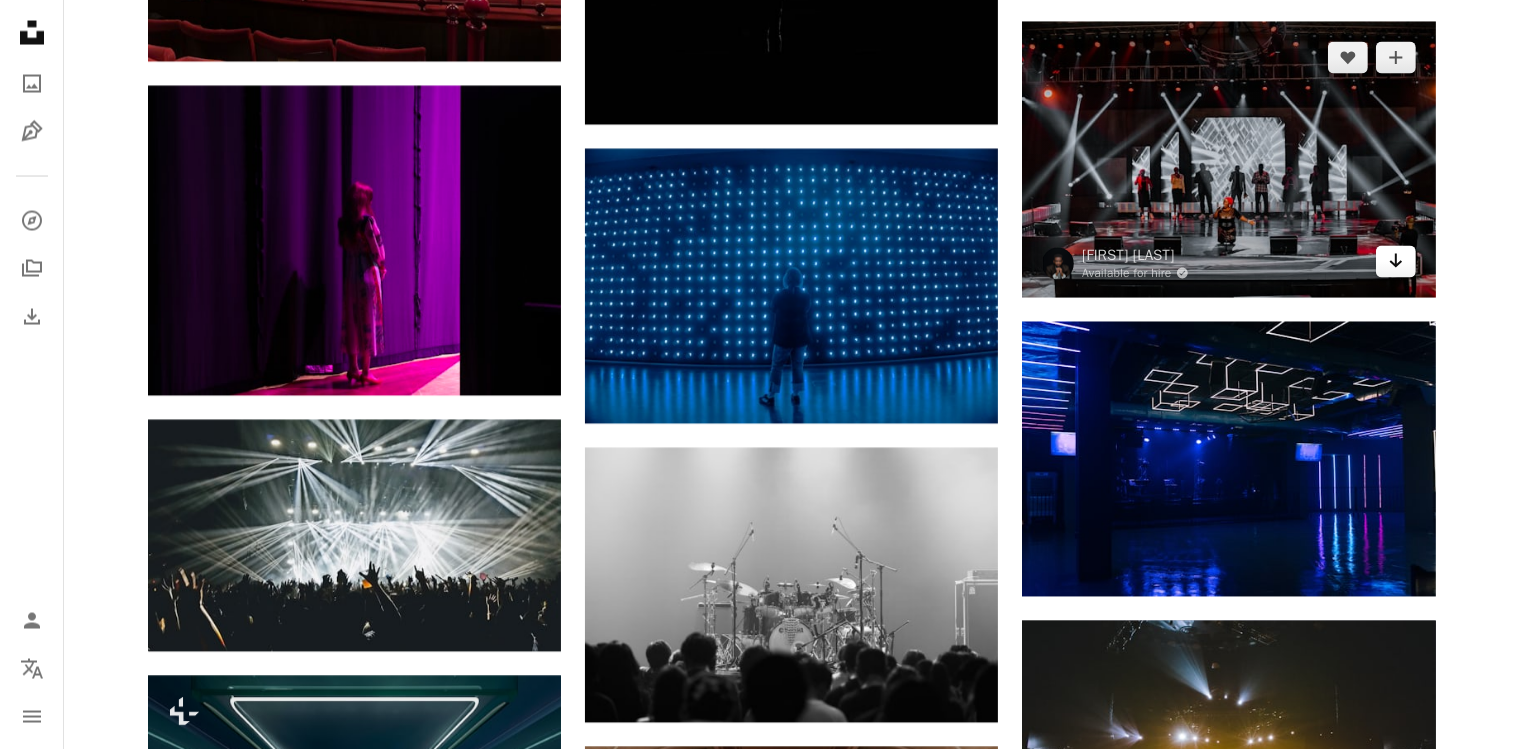 click 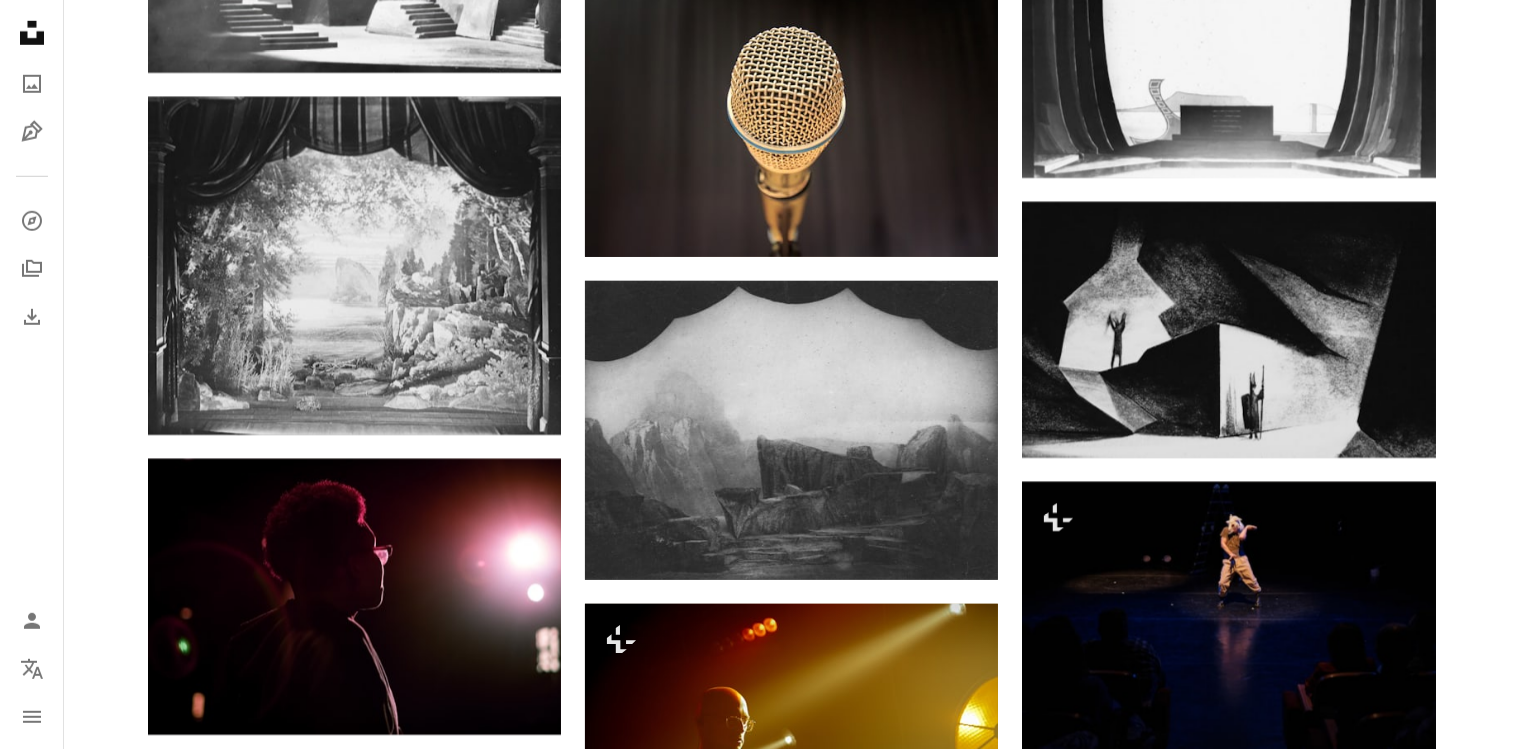 scroll, scrollTop: 24393, scrollLeft: 0, axis: vertical 